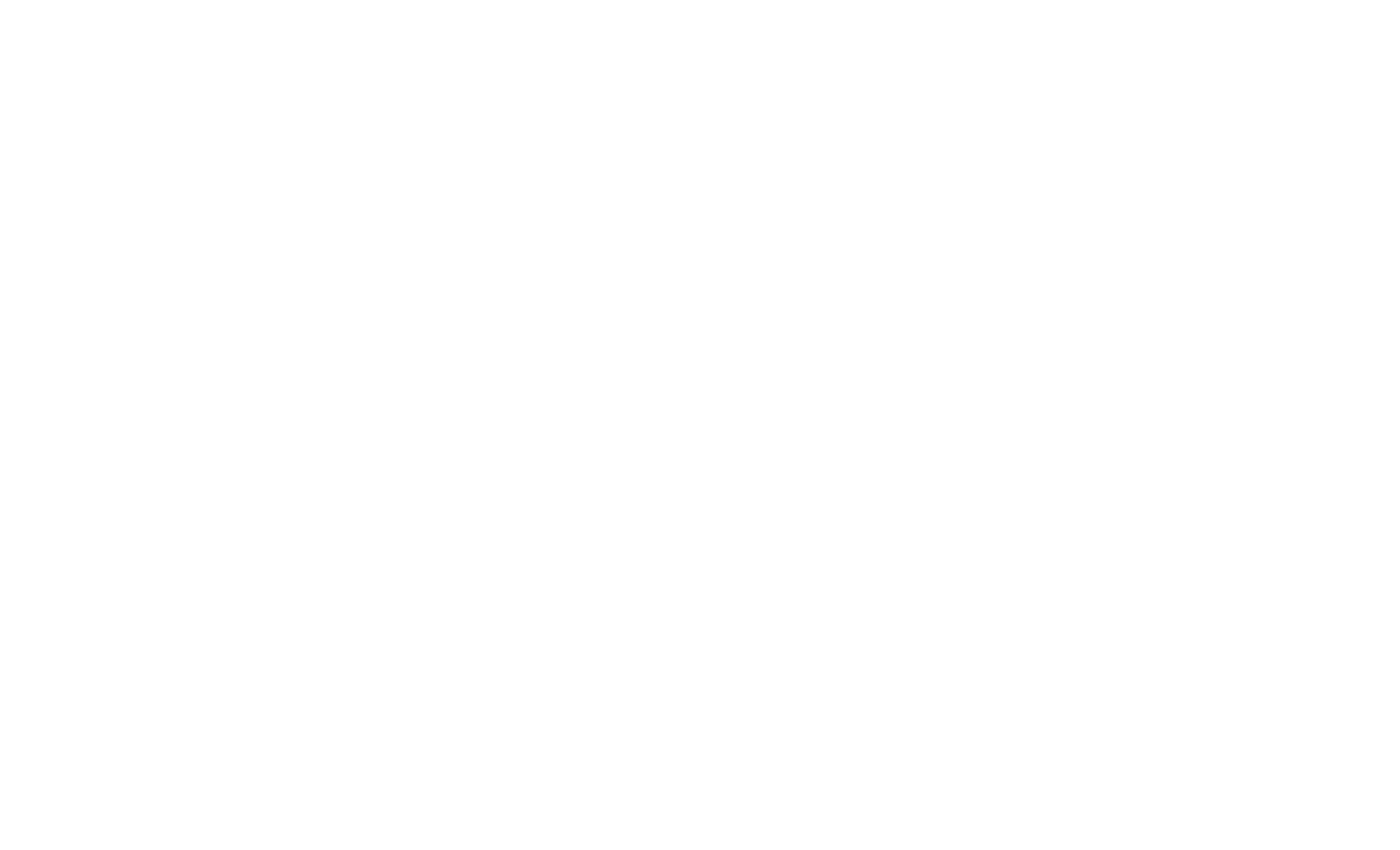 scroll, scrollTop: 0, scrollLeft: 0, axis: both 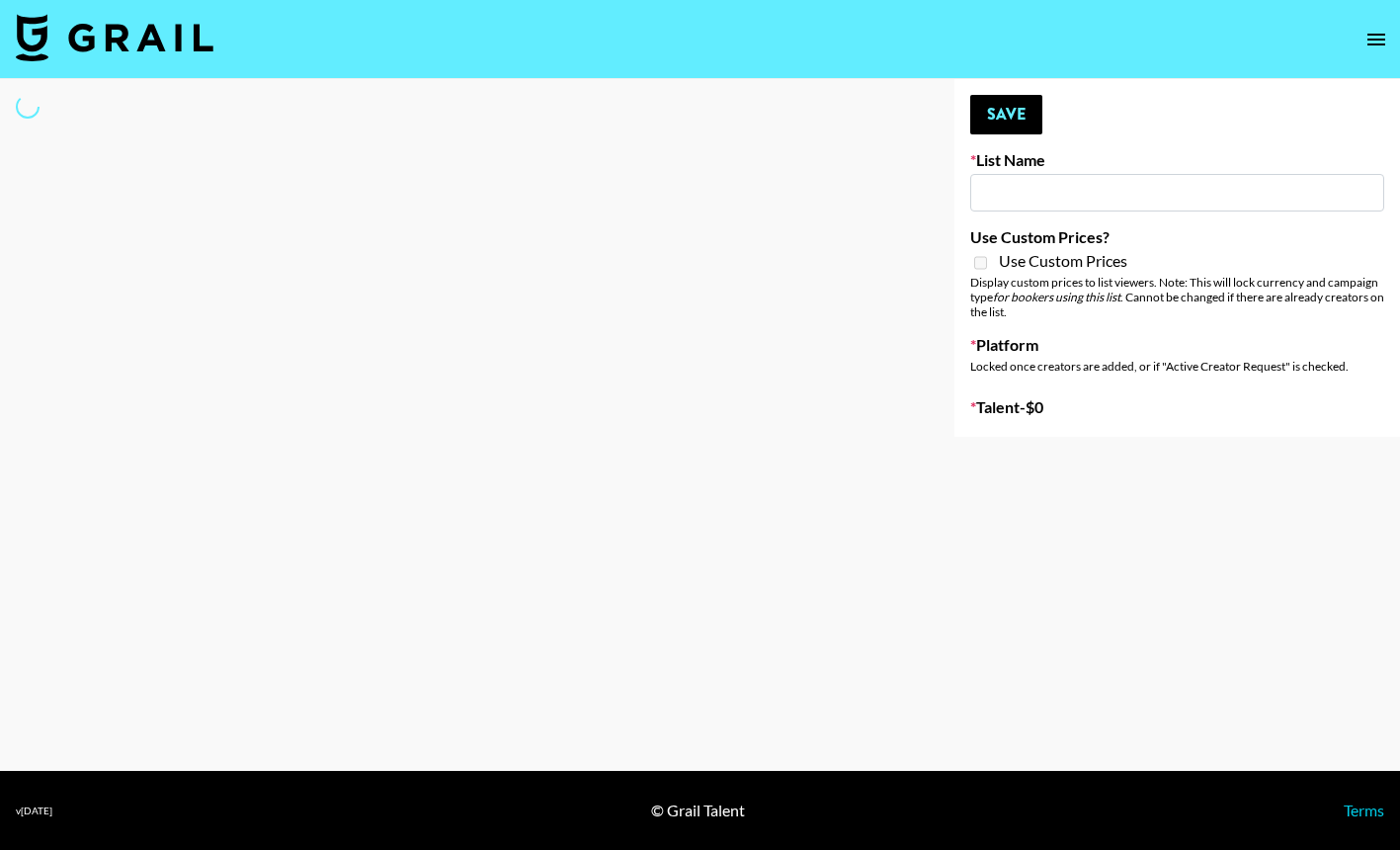 type on "Jennifer Lopez's Birthday Single" 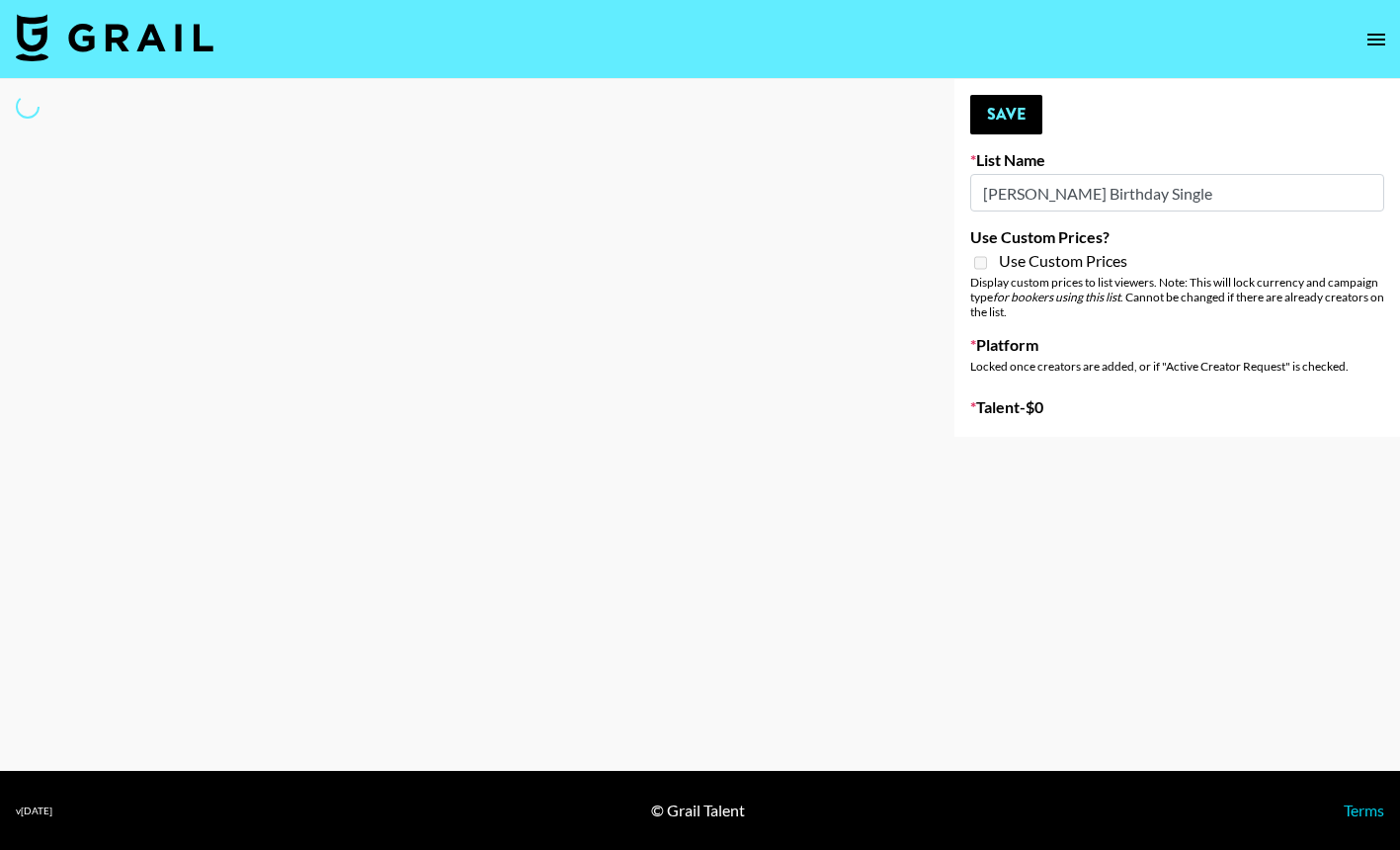 select on "Song" 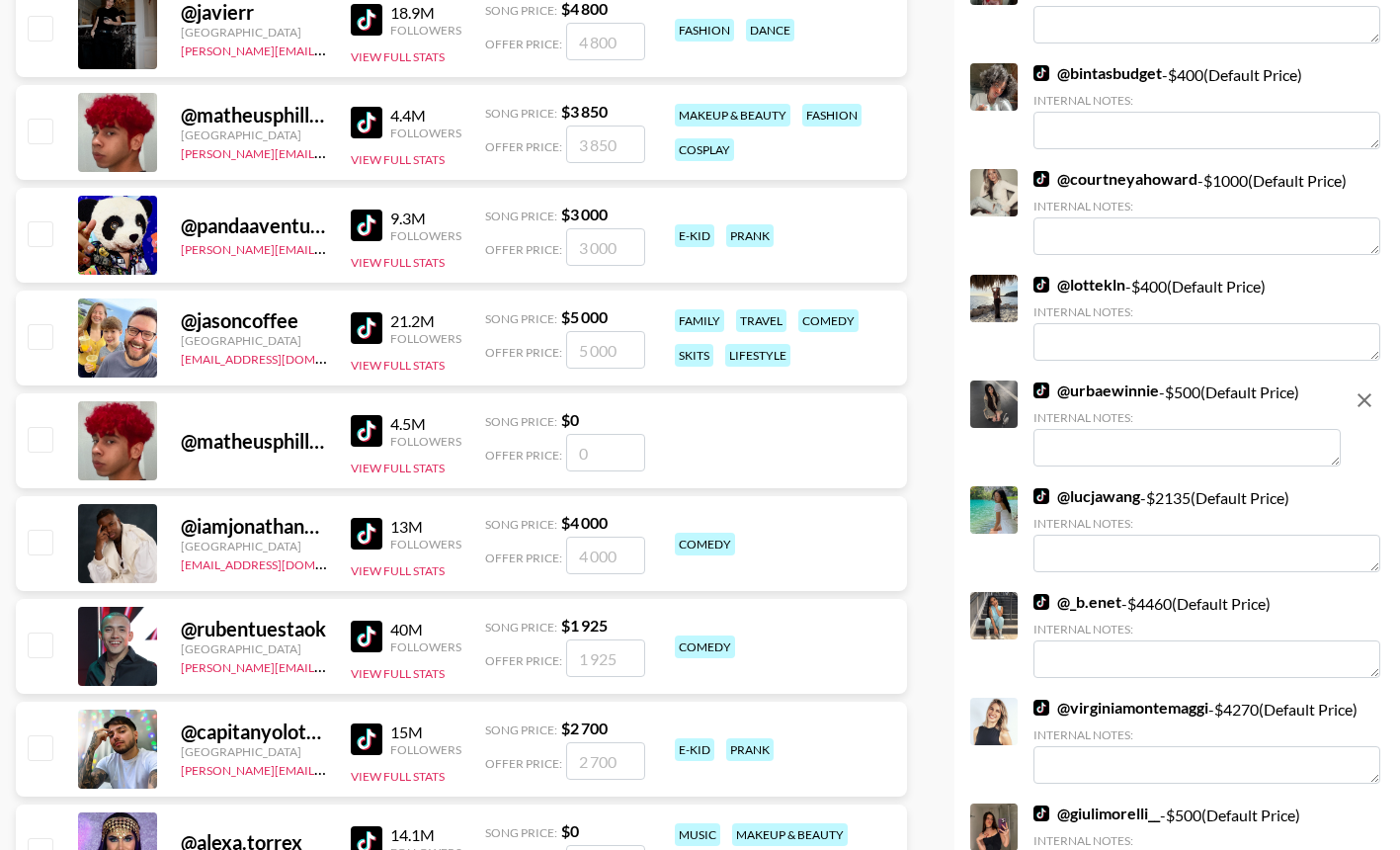 scroll, scrollTop: 2646, scrollLeft: 0, axis: vertical 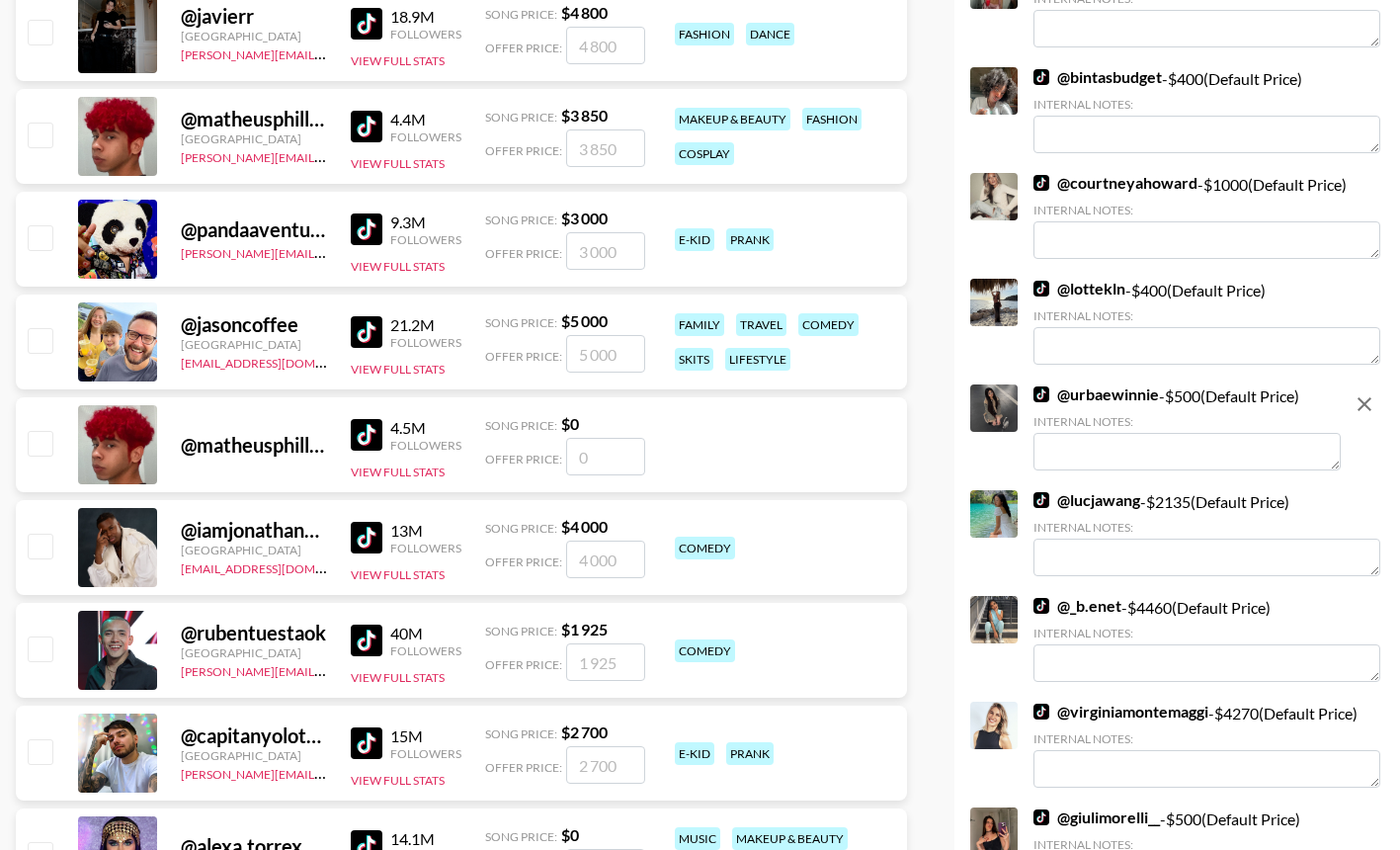 click at bounding box center (1187, 452) 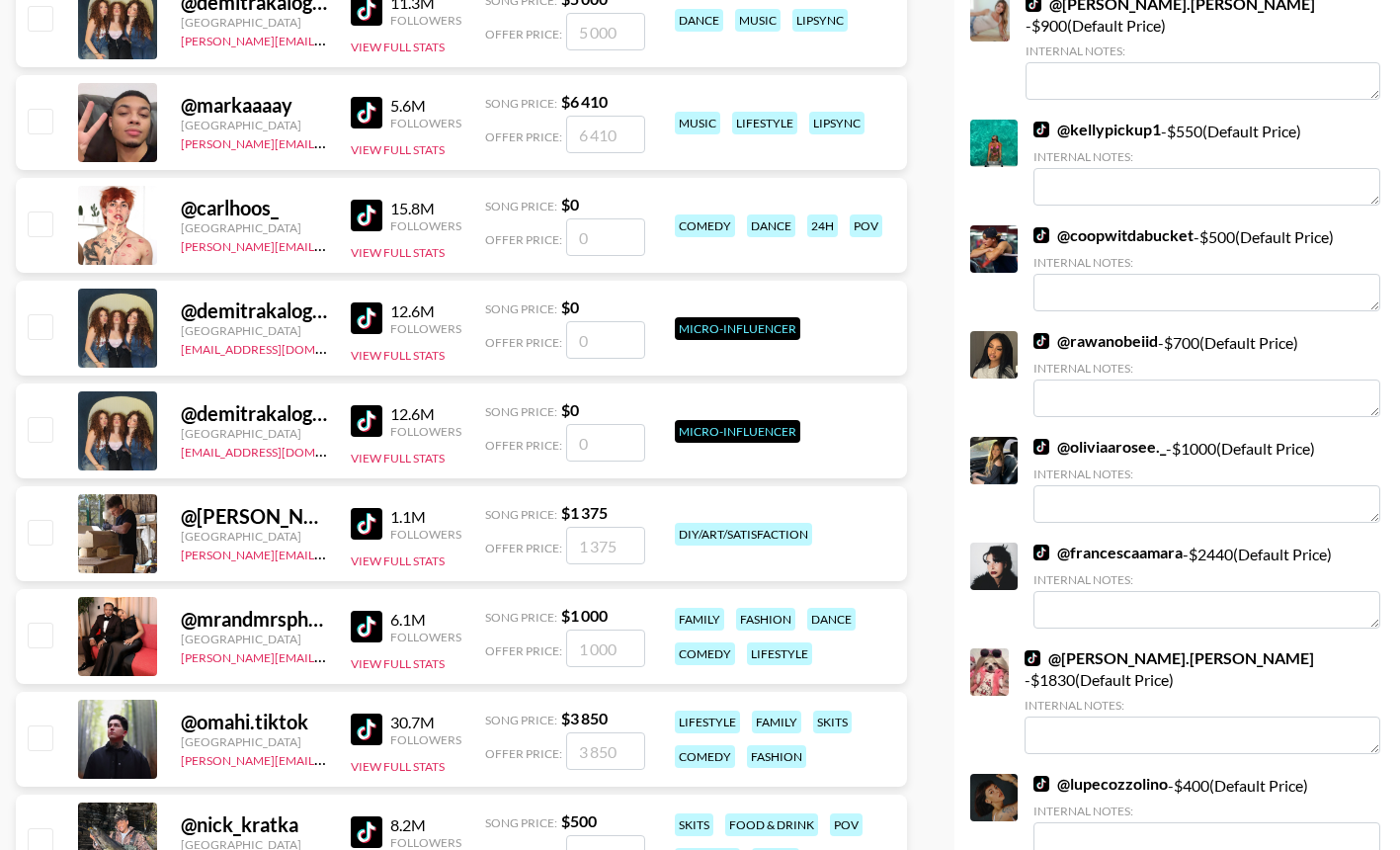 scroll, scrollTop: 1046, scrollLeft: 0, axis: vertical 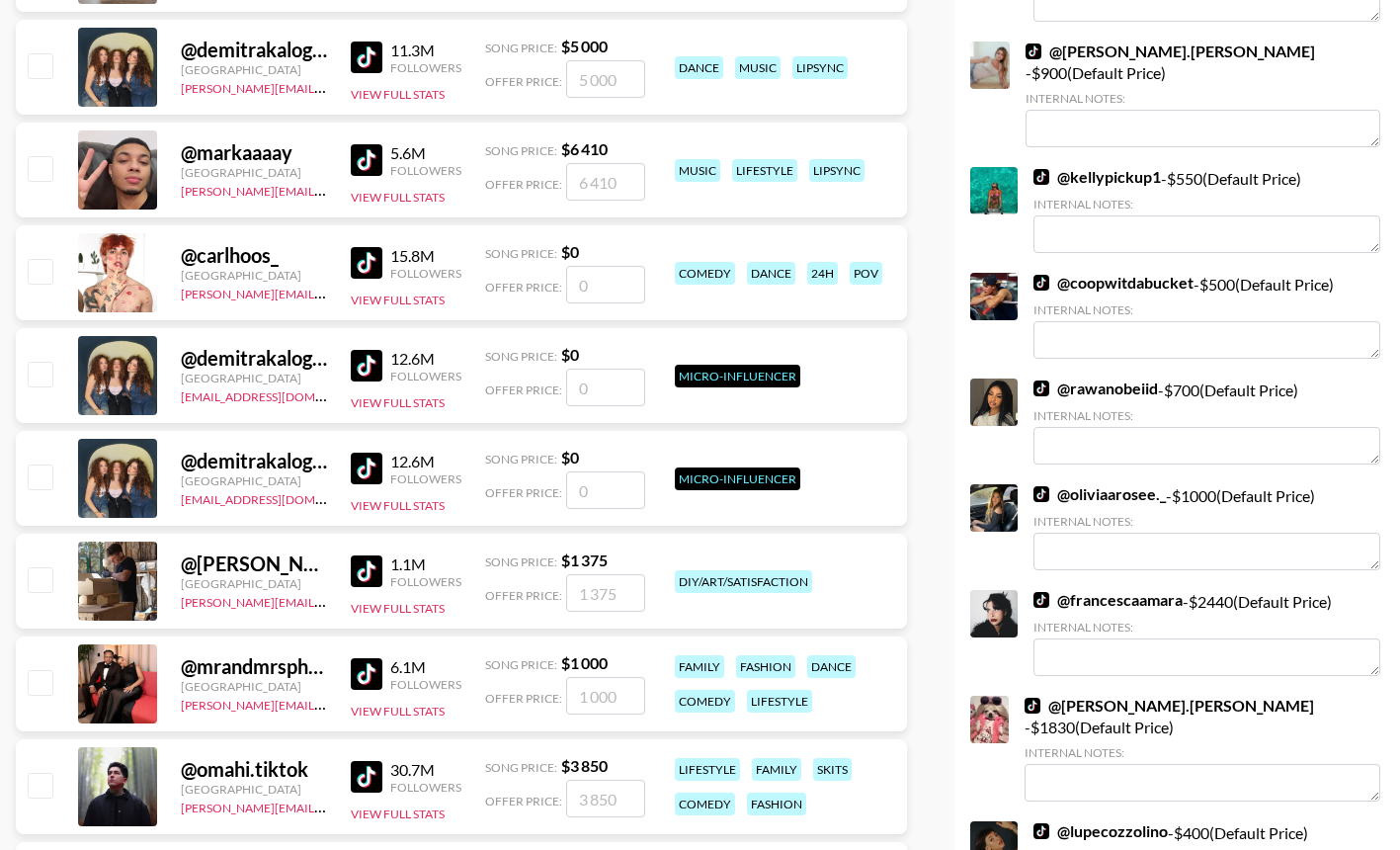 click on "Internal Notes:" at bounding box center (1206, 204) 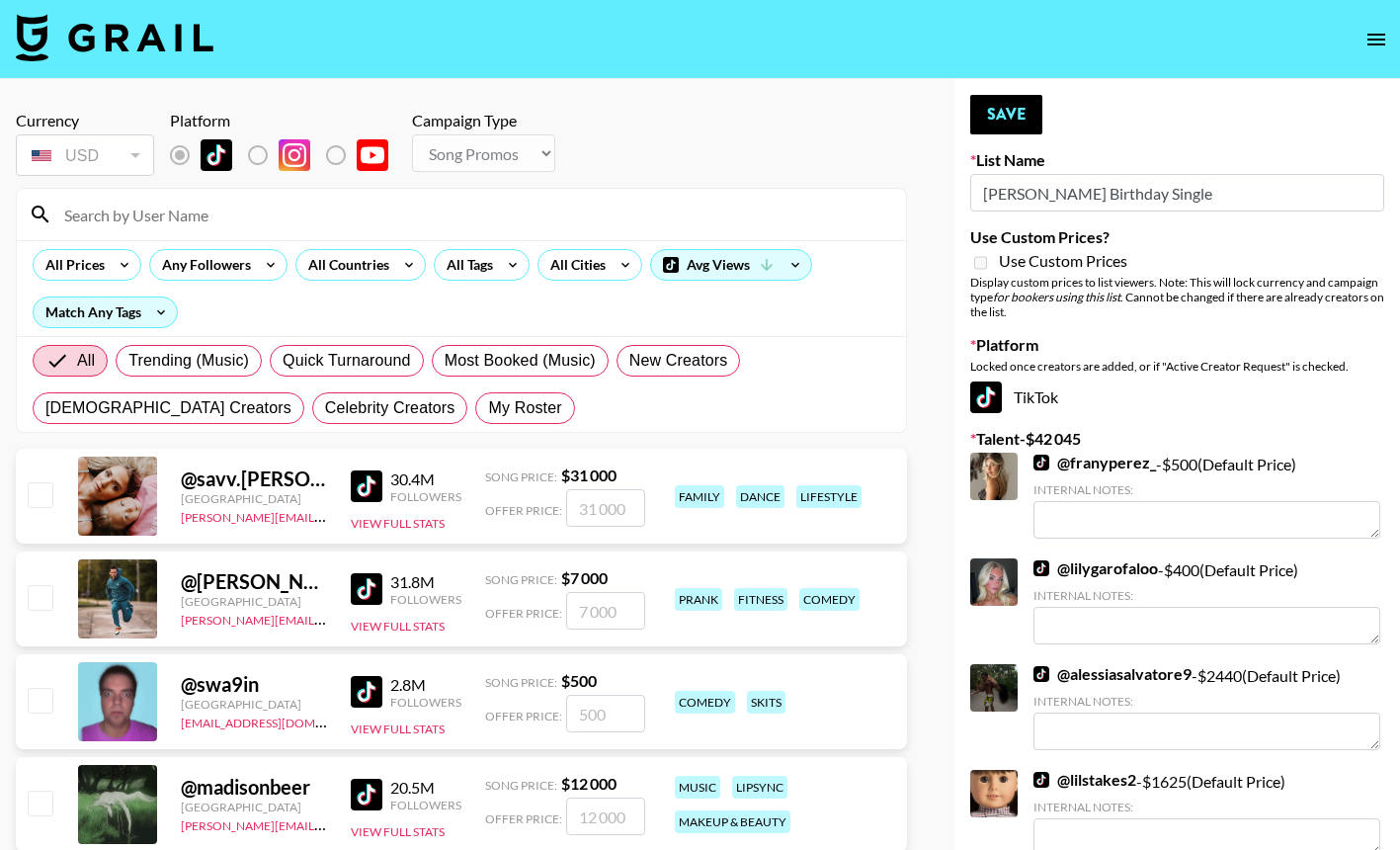 scroll, scrollTop: 0, scrollLeft: 0, axis: both 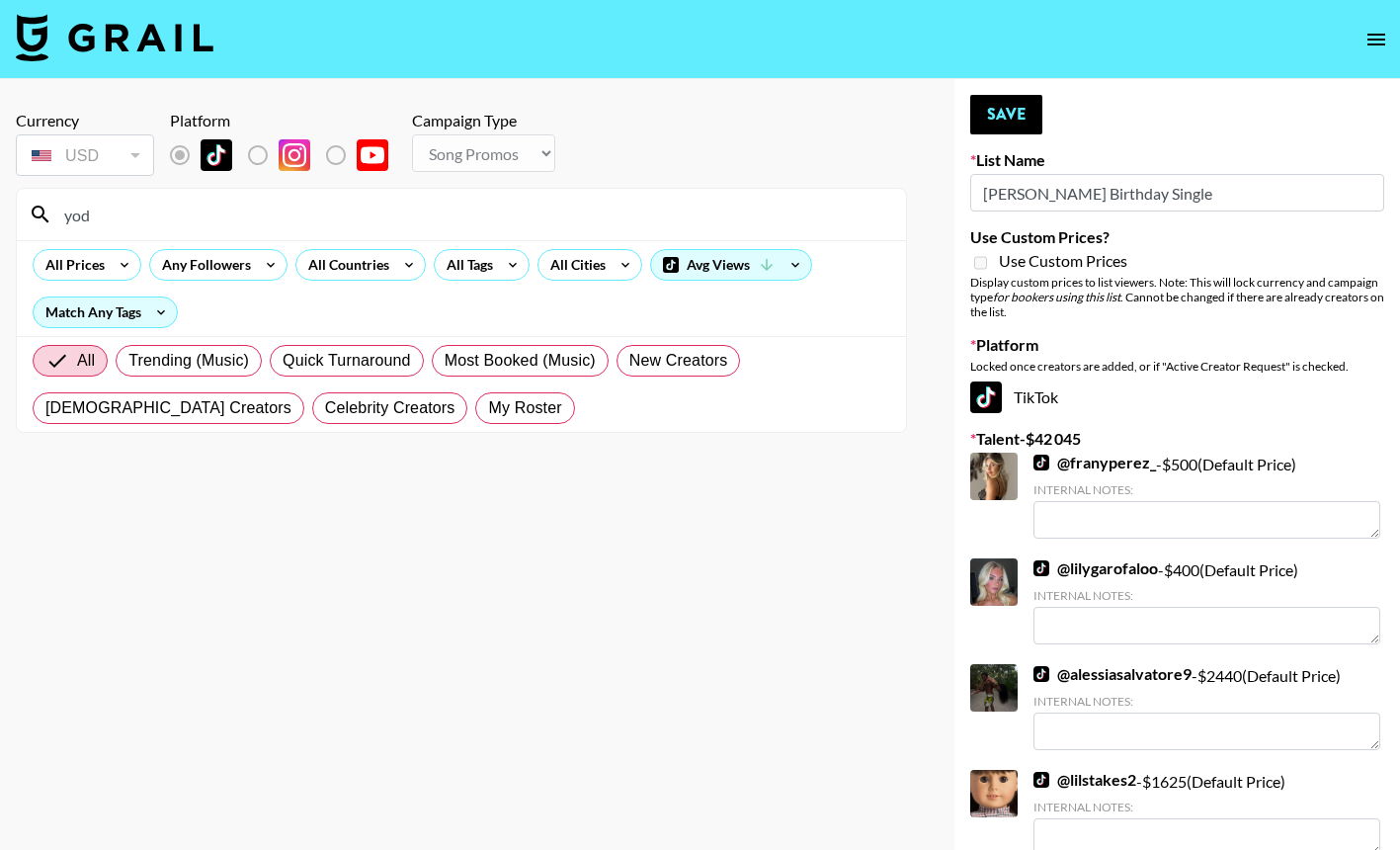 drag, startPoint x: 645, startPoint y: 223, endPoint x: 36, endPoint y: 498, distance: 668.211 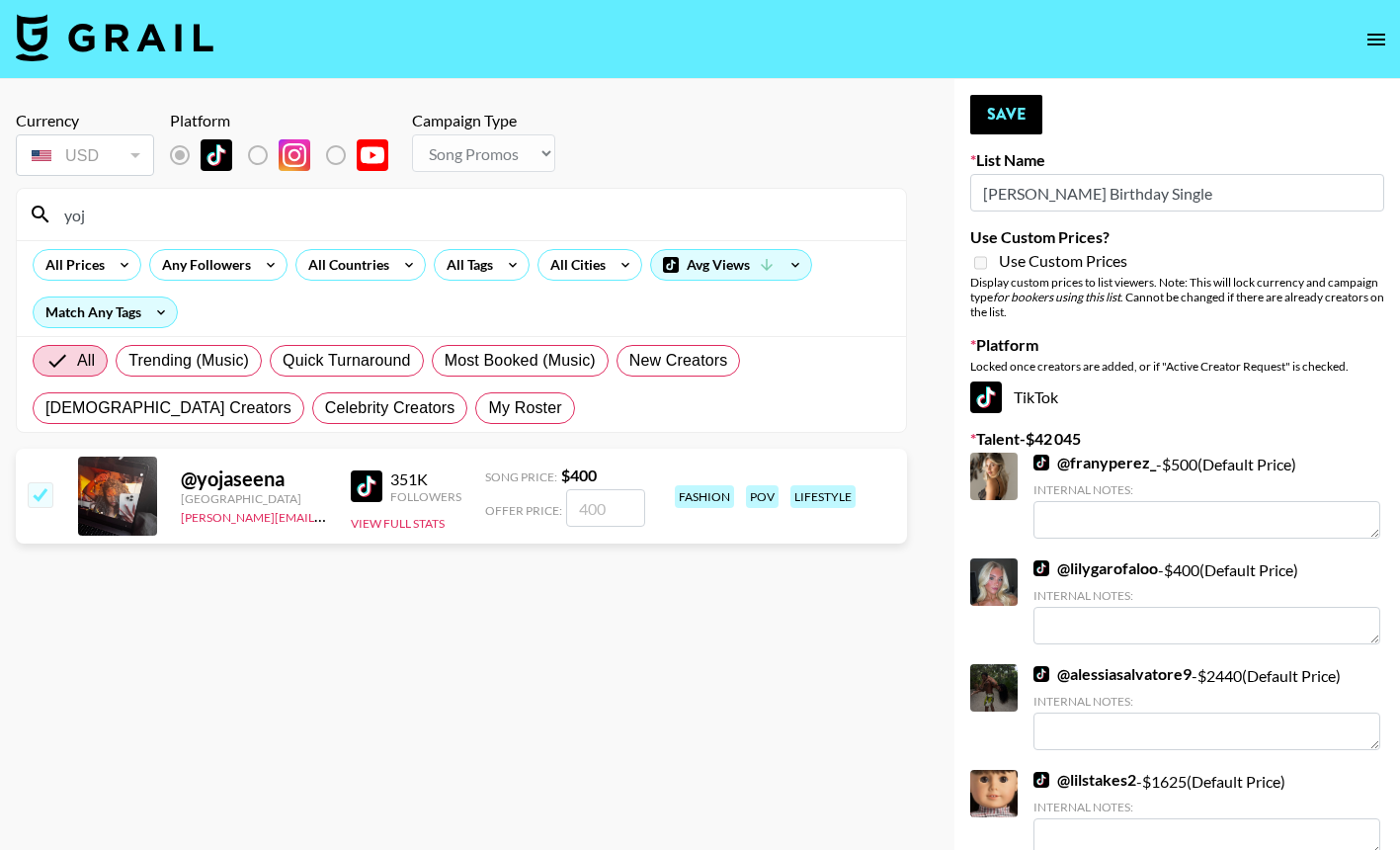 type on "yoj" 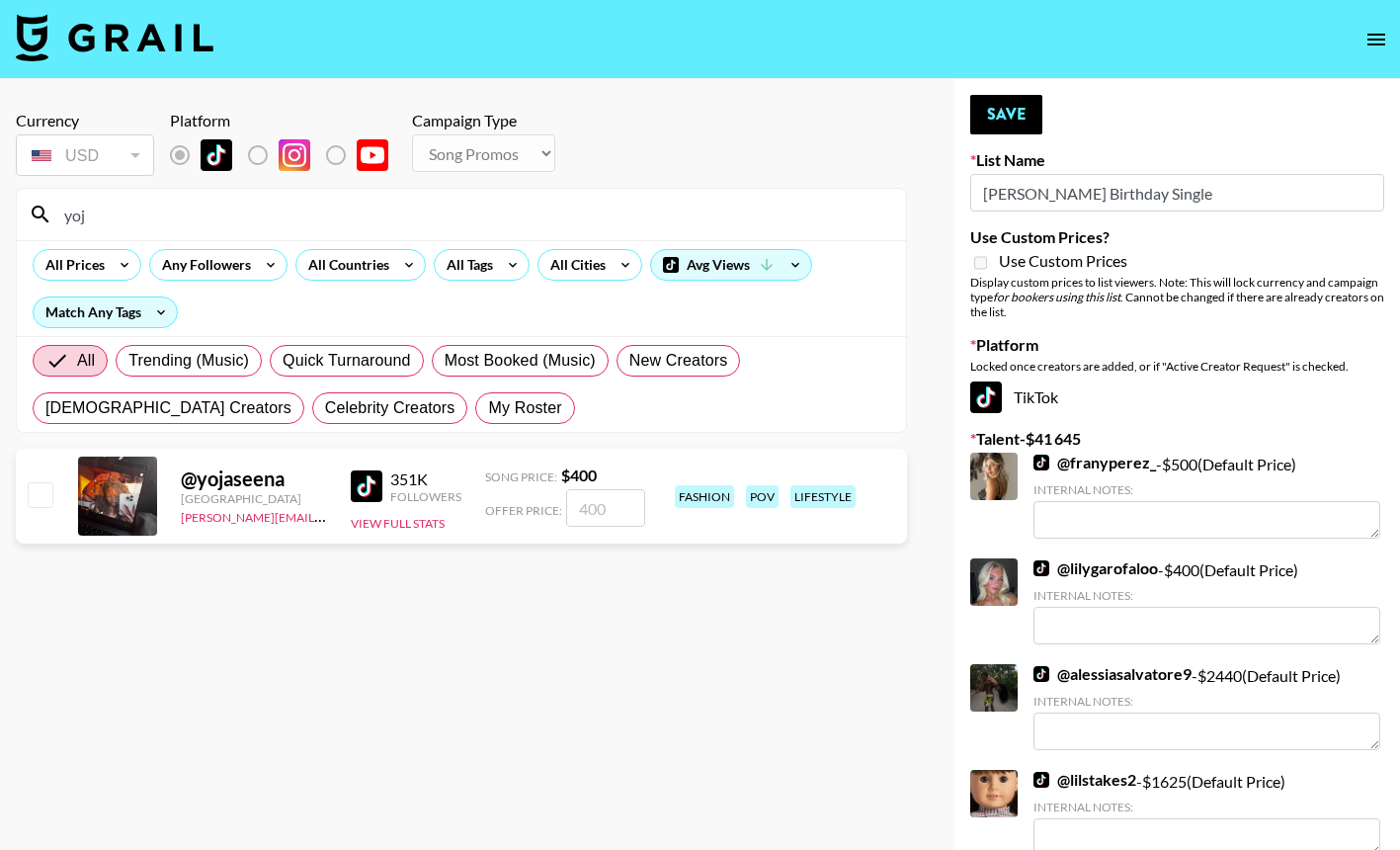 click at bounding box center (40, 494) 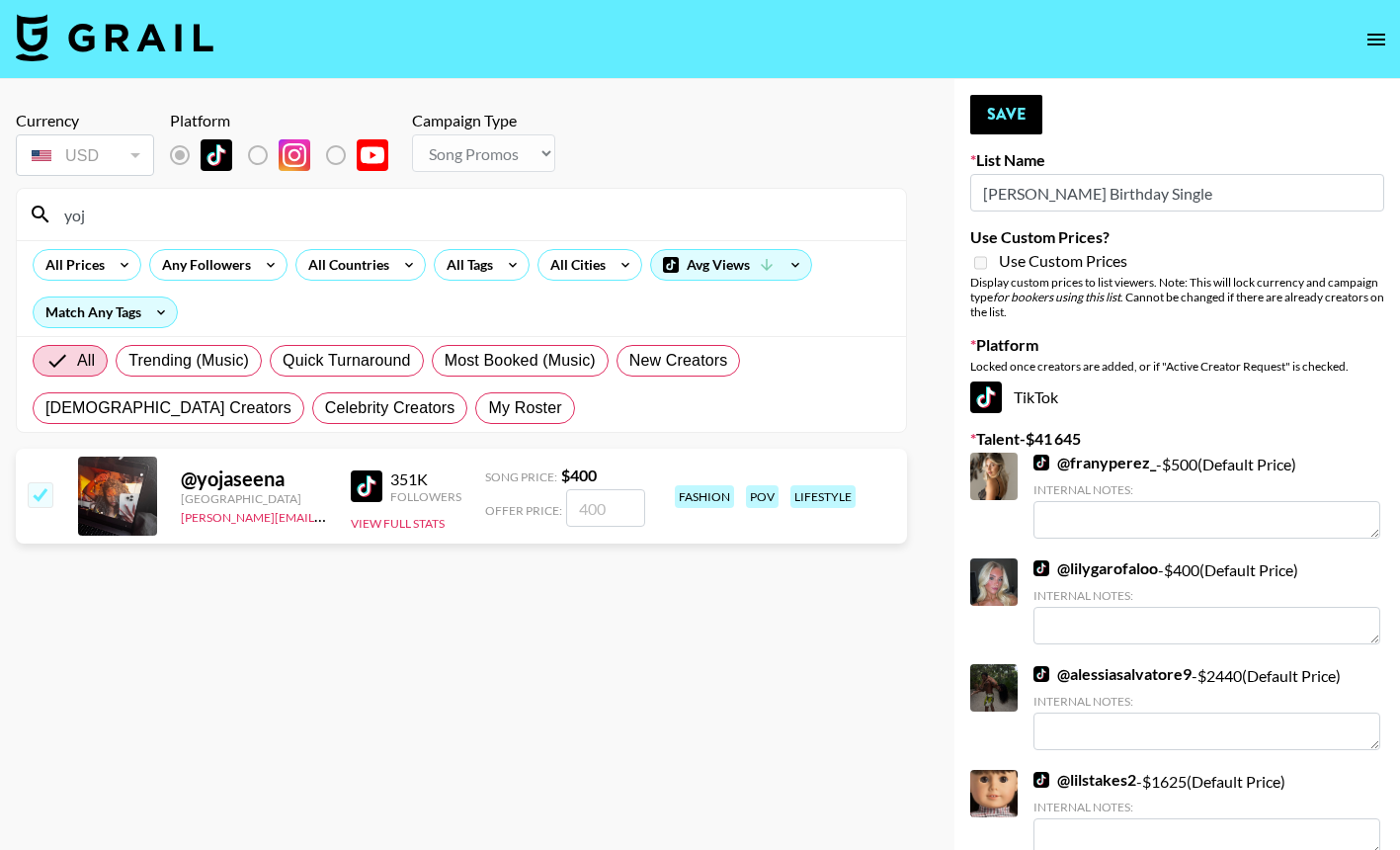 checkbox on "true" 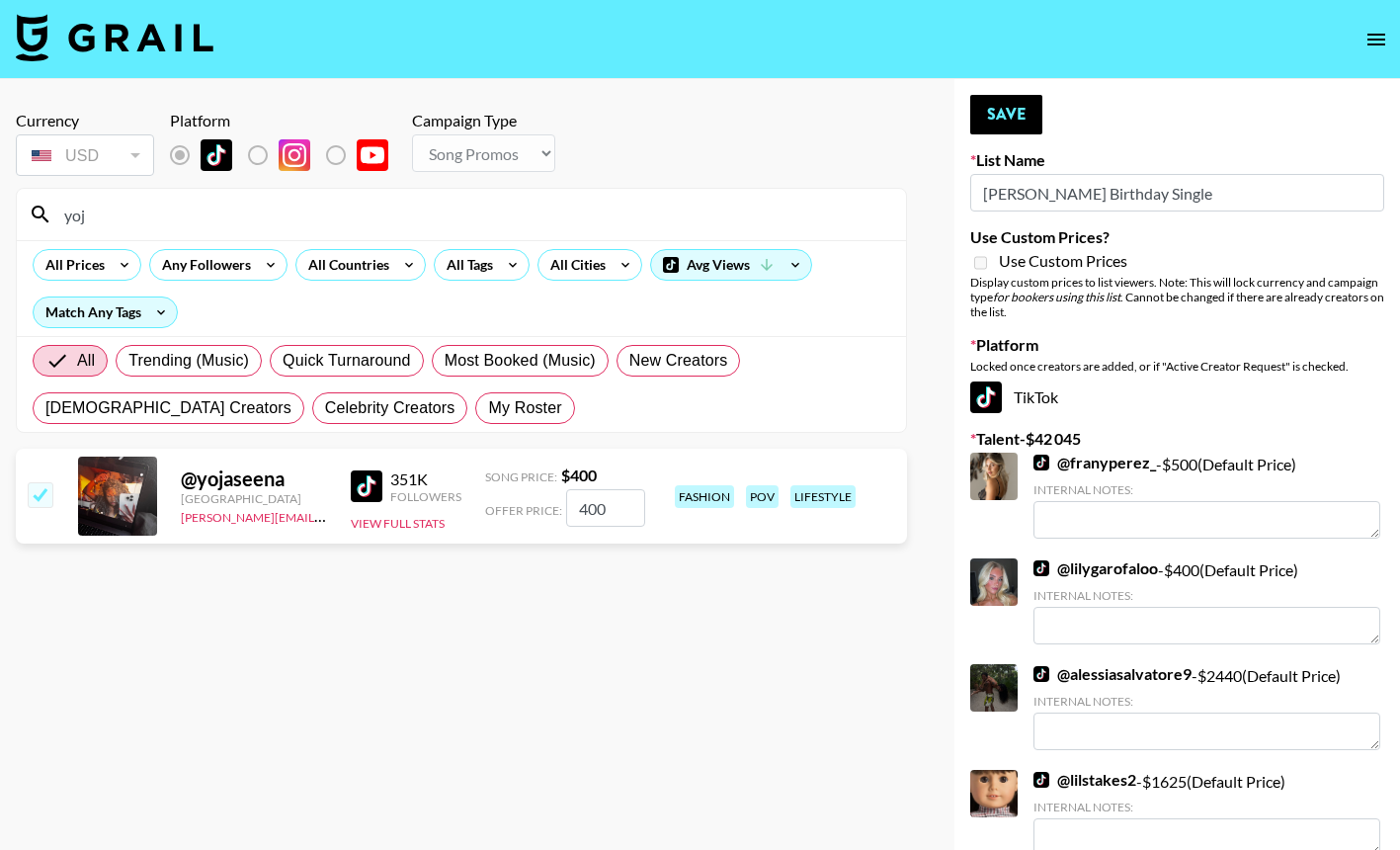 click at bounding box center [40, 494] 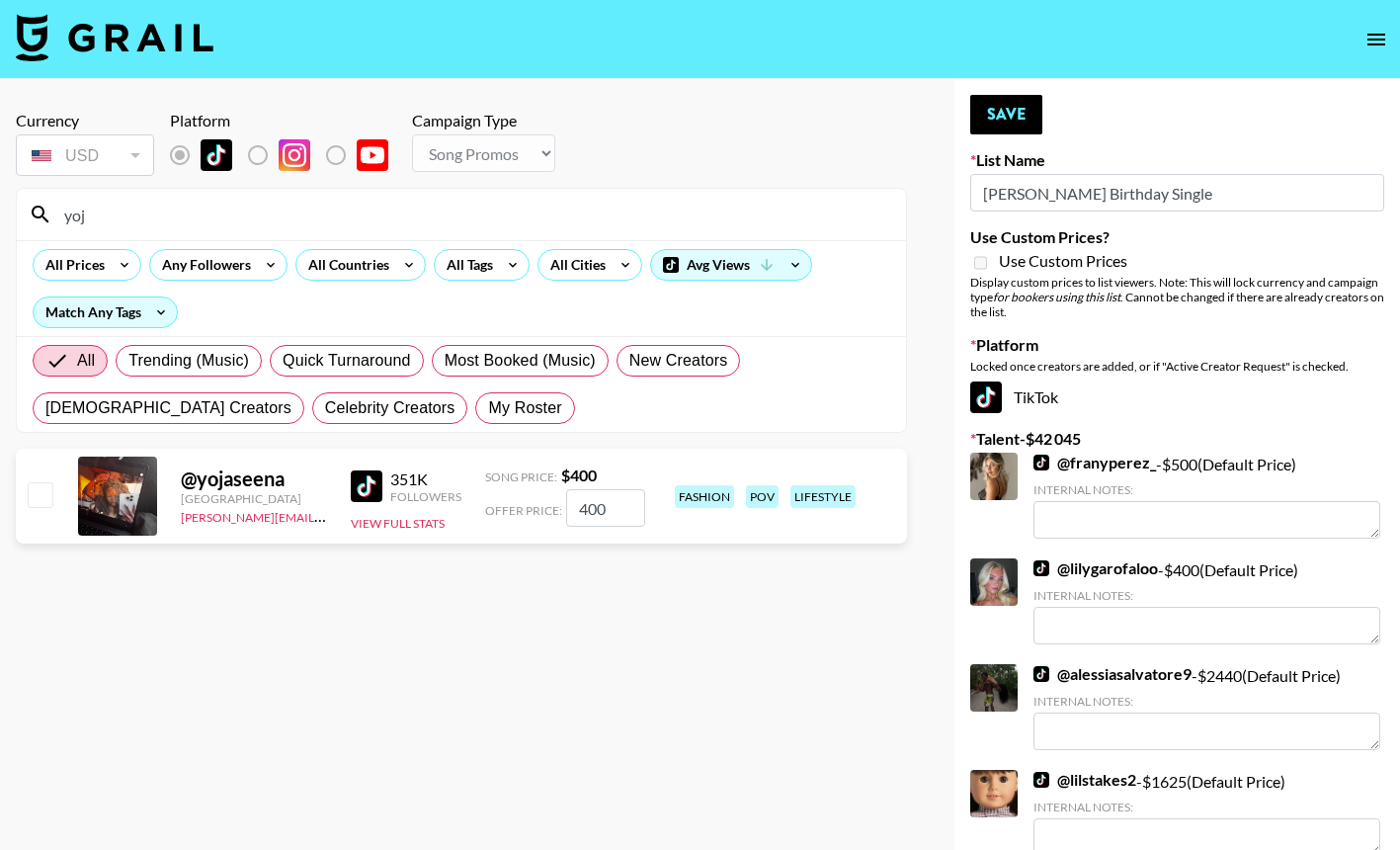 checkbox on "false" 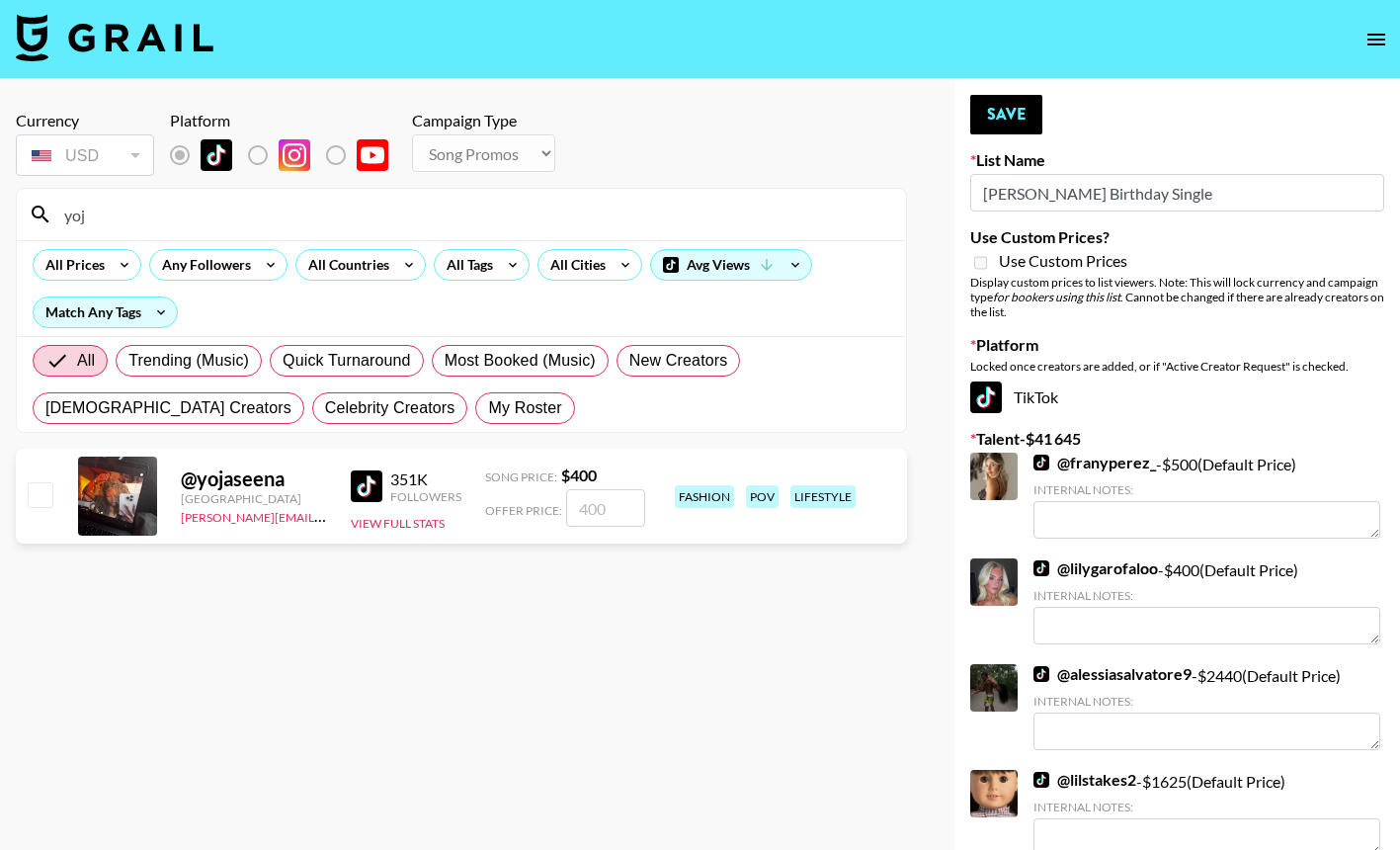 click on "Currency USD USD ​ Platform Campaign Type Choose Type... Song Promos Brand Promos yoj All Prices Any Followers All Countries All Tags All Cities Avg Views Match Any Tags All Trending (Music) Quick Turnaround Most Booked (Music) New Creators LGBTQIA+ Creators Celebrity Creators My Roster @ yojaseena Germany phuong.linh.nhu@grail-talent.com 351K Followers View Full Stats   Song Price: $ 400 Offer Price: fashion pov lifestyle" at bounding box center [461, 441] 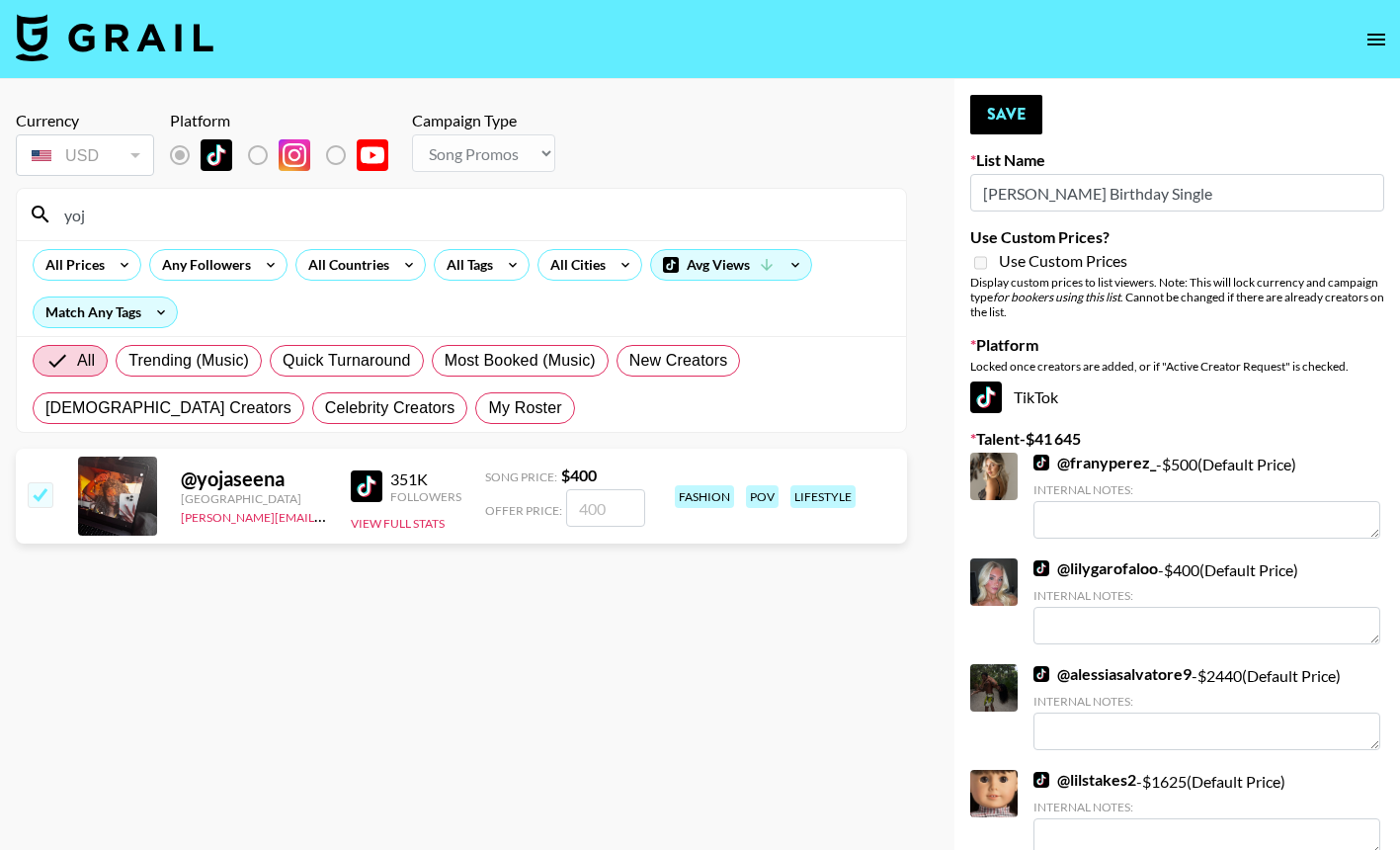 checkbox on "true" 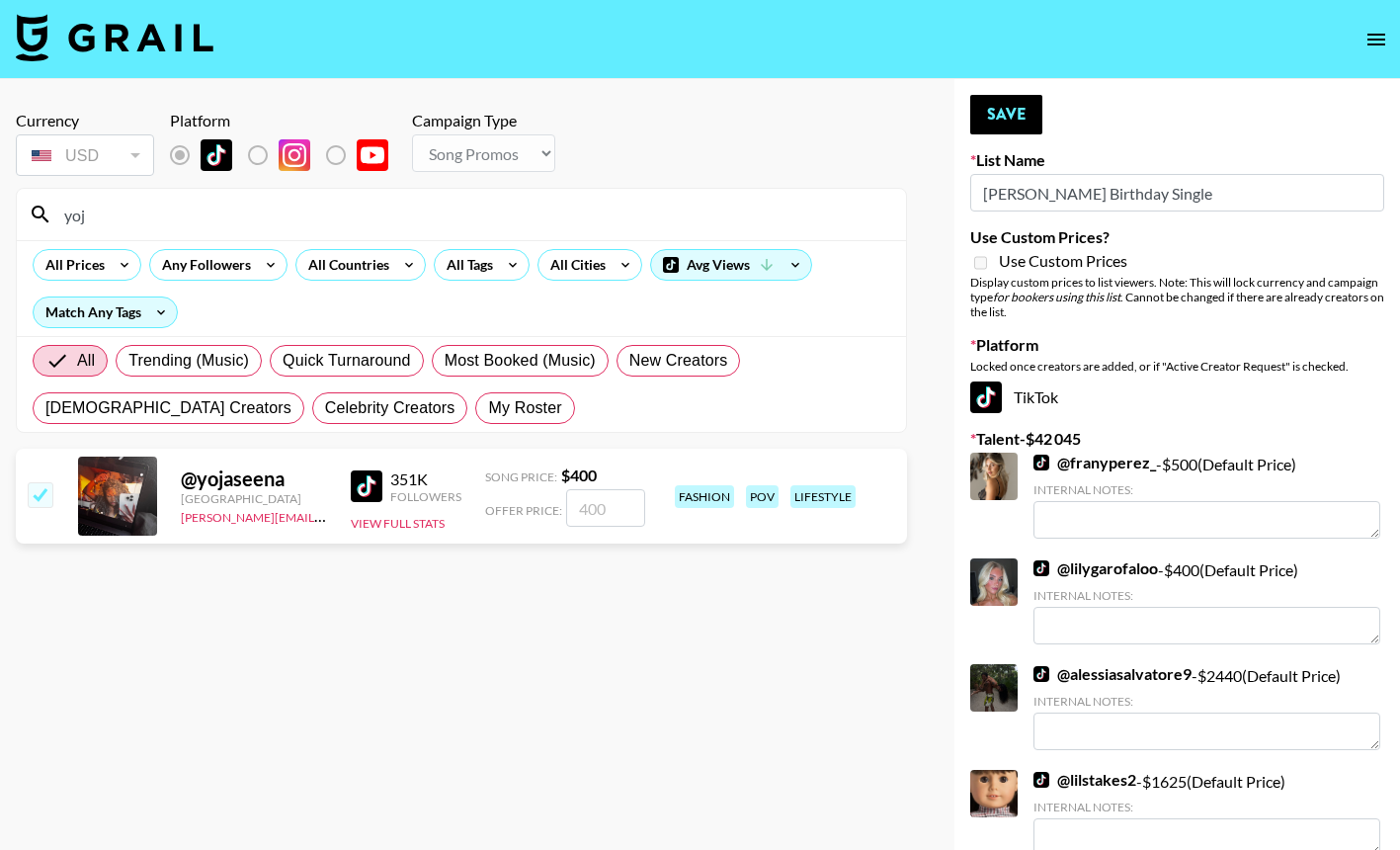 type on "400" 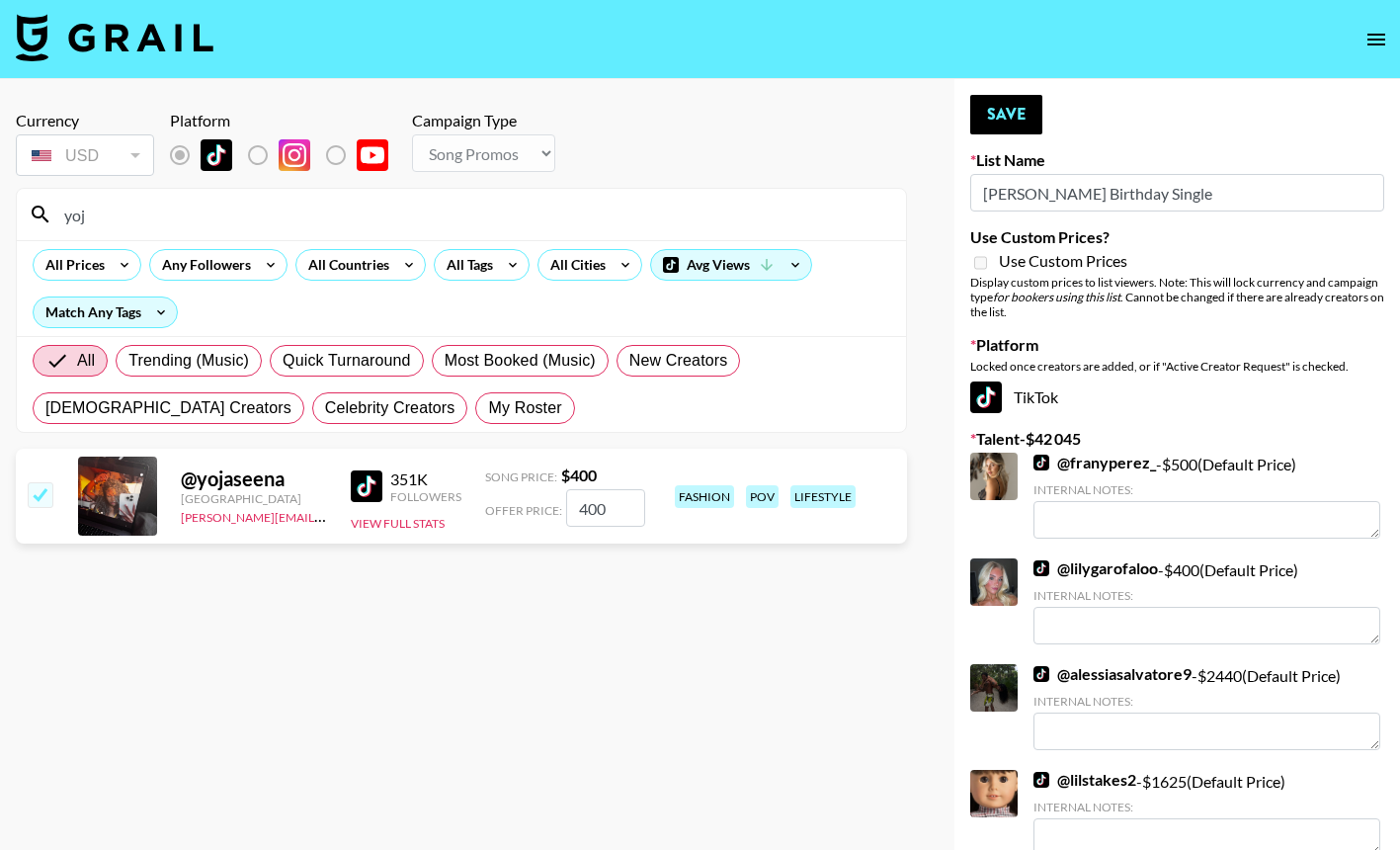 click on "Currency USD USD ​ Platform Campaign Type Choose Type... Song Promos Brand Promos yoj All Prices Any Followers All Countries All Tags All Cities Avg Views Match Any Tags All Trending (Music) Quick Turnaround Most Booked (Music) New Creators LGBTQIA+ Creators Celebrity Creators My Roster @ yojaseena Germany phuong.linh.nhu@grail-talent.com 351K Followers View Full Stats   Song Price: $ 400 Offer Price: 400 fashion pov lifestyle" at bounding box center [461, 441] 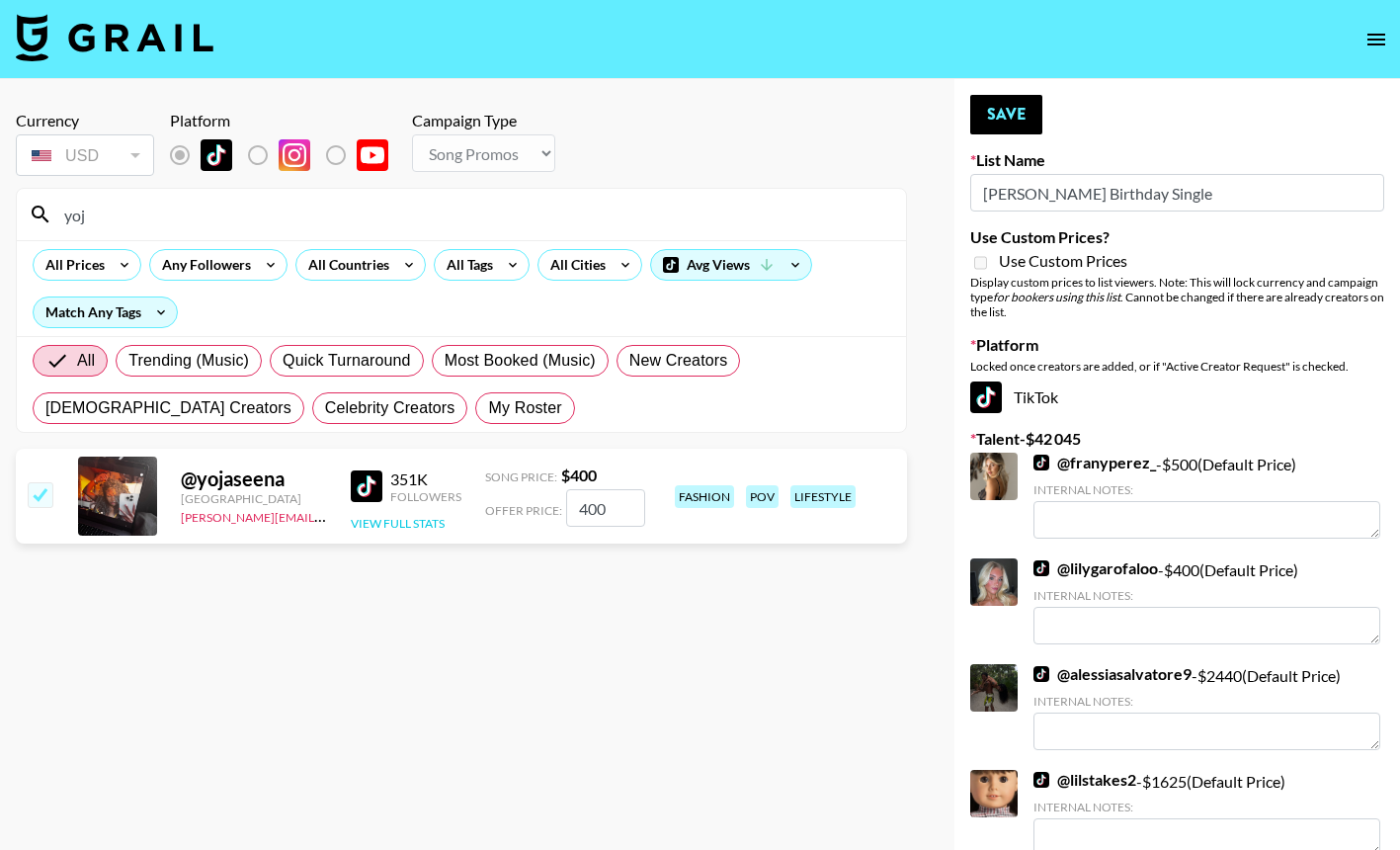 click on "View Full Stats" at bounding box center [397, 523] 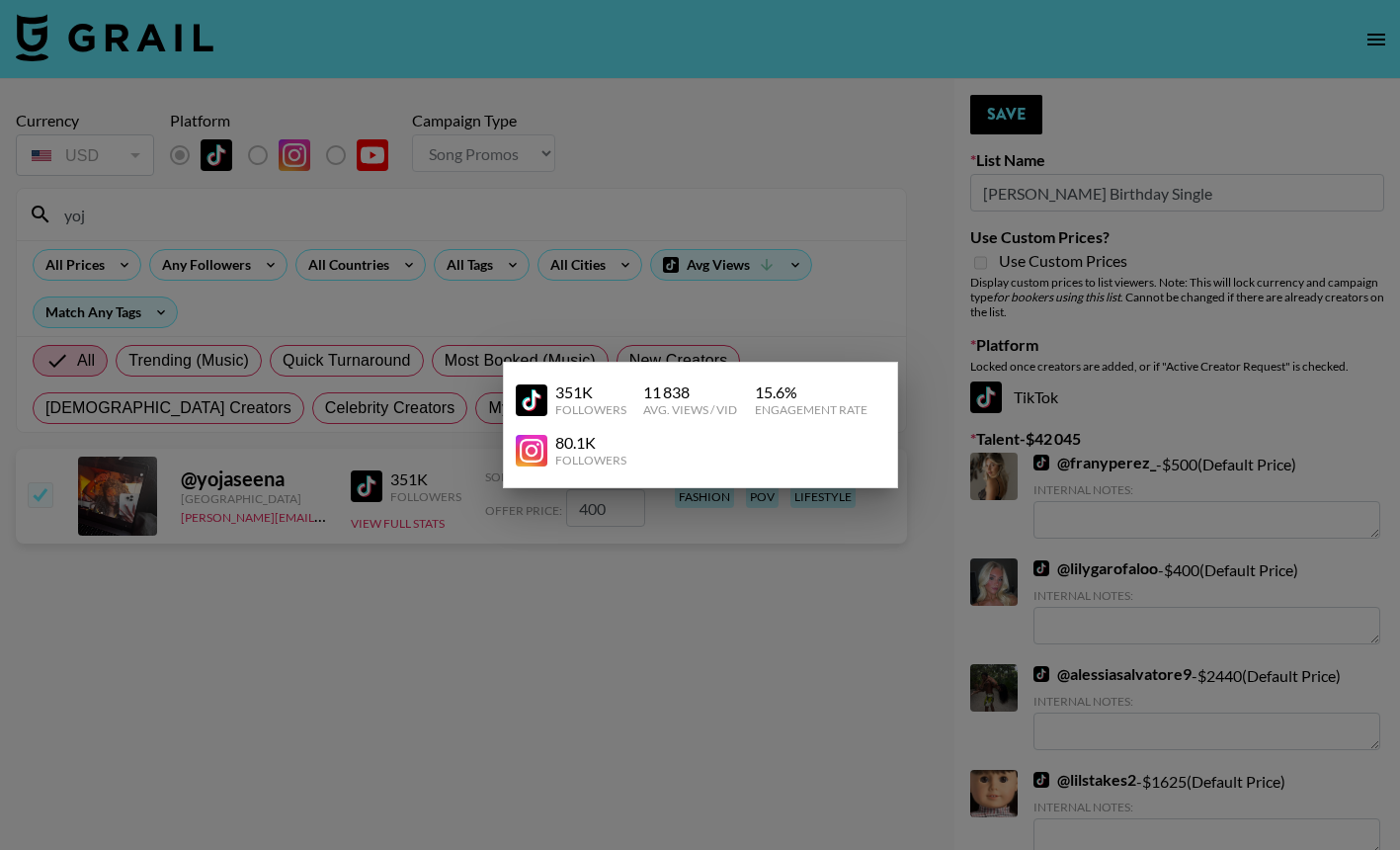 click at bounding box center (700, 425) 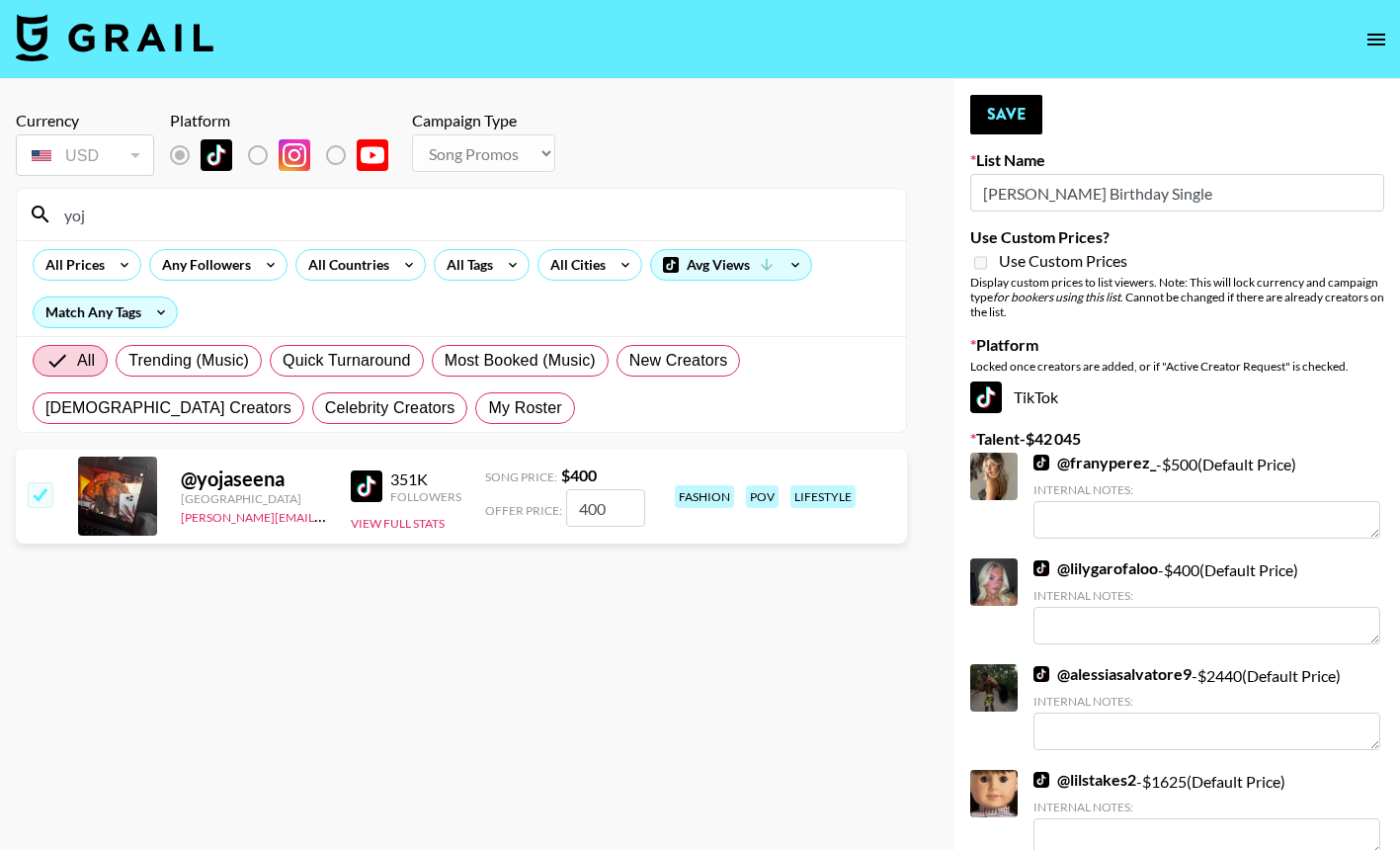 click 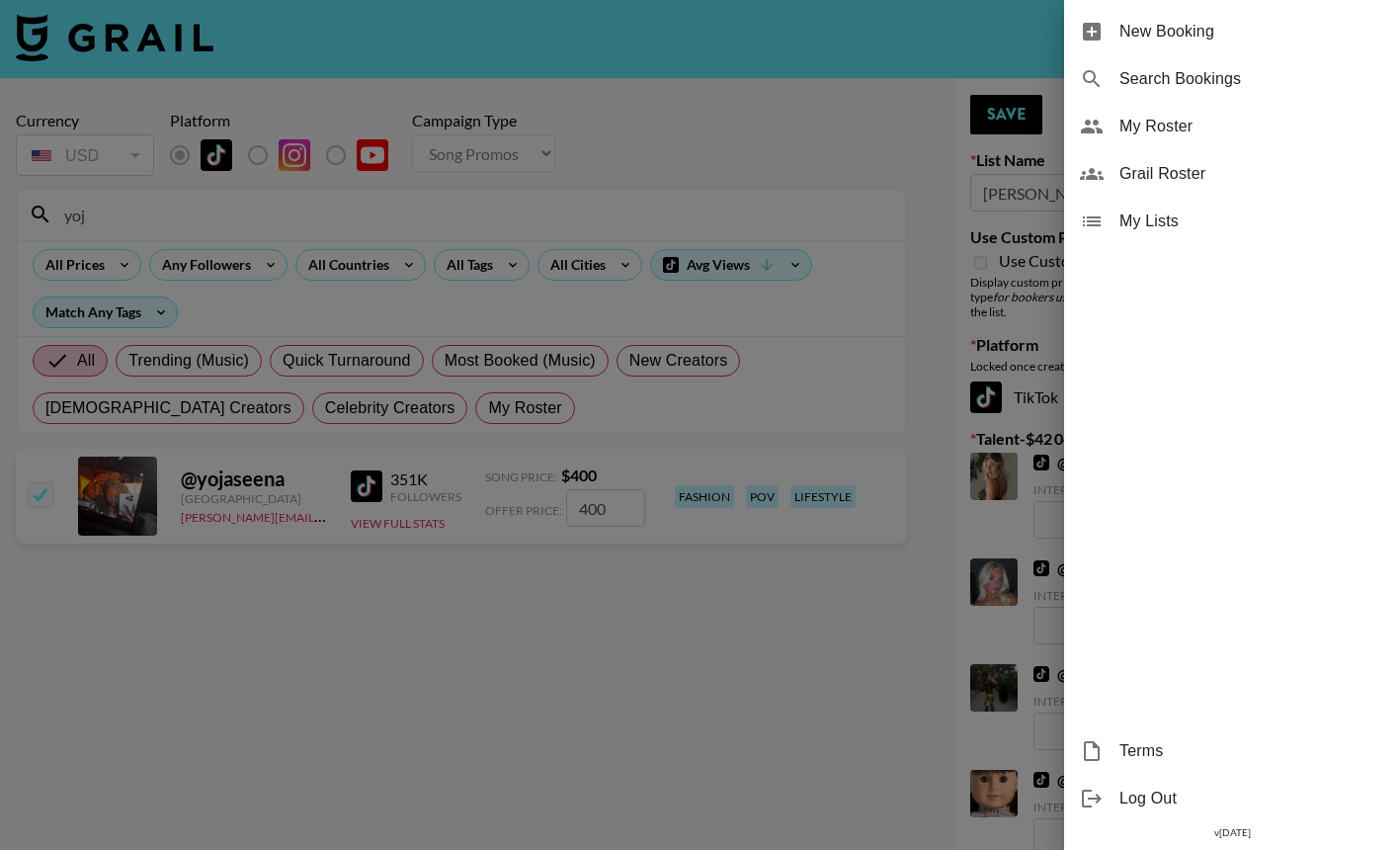 drag, startPoint x: 1188, startPoint y: 117, endPoint x: 1141, endPoint y: 123, distance: 47.38143 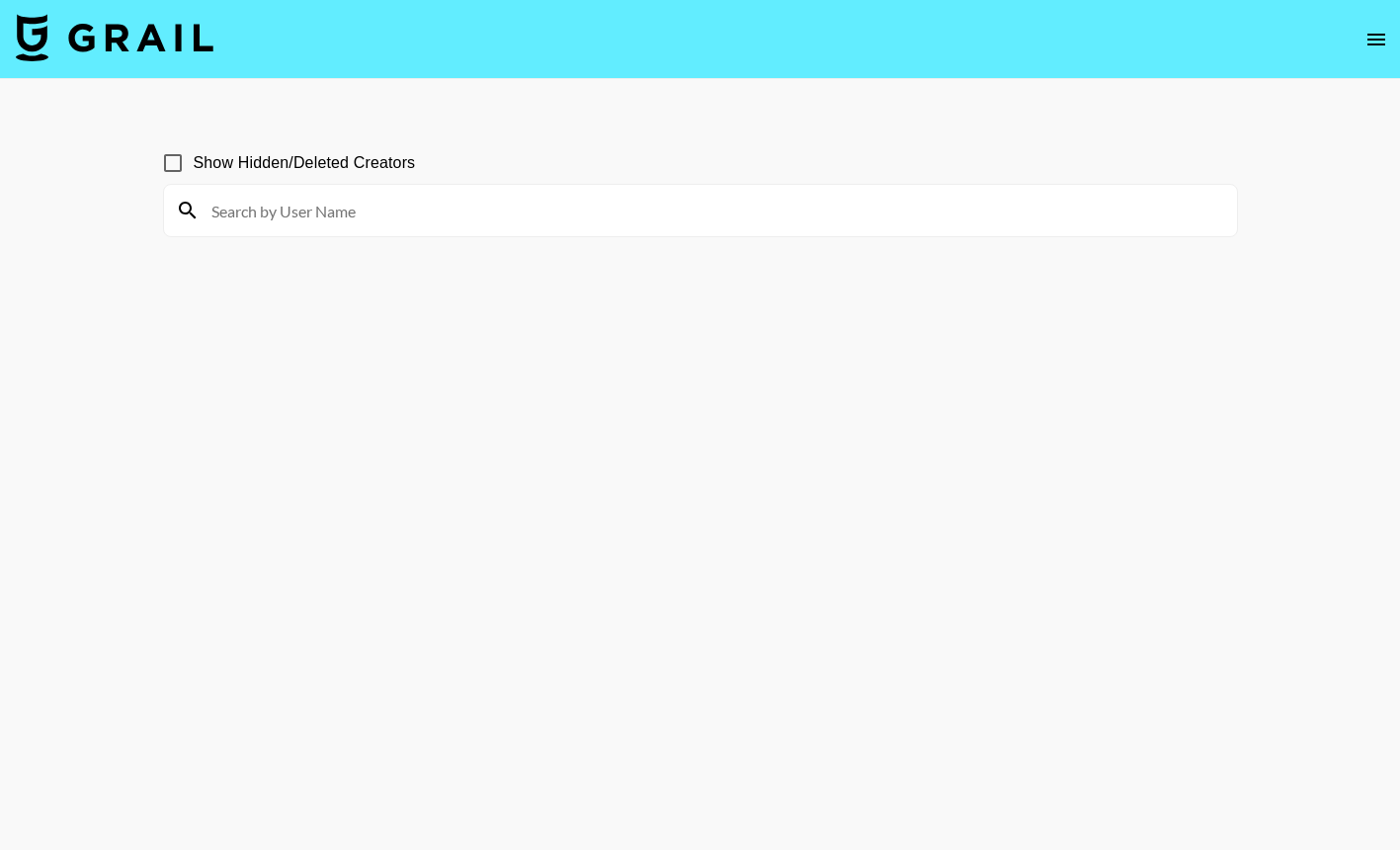 click on "Show Hidden/Deleted Creators" at bounding box center [700, 472] 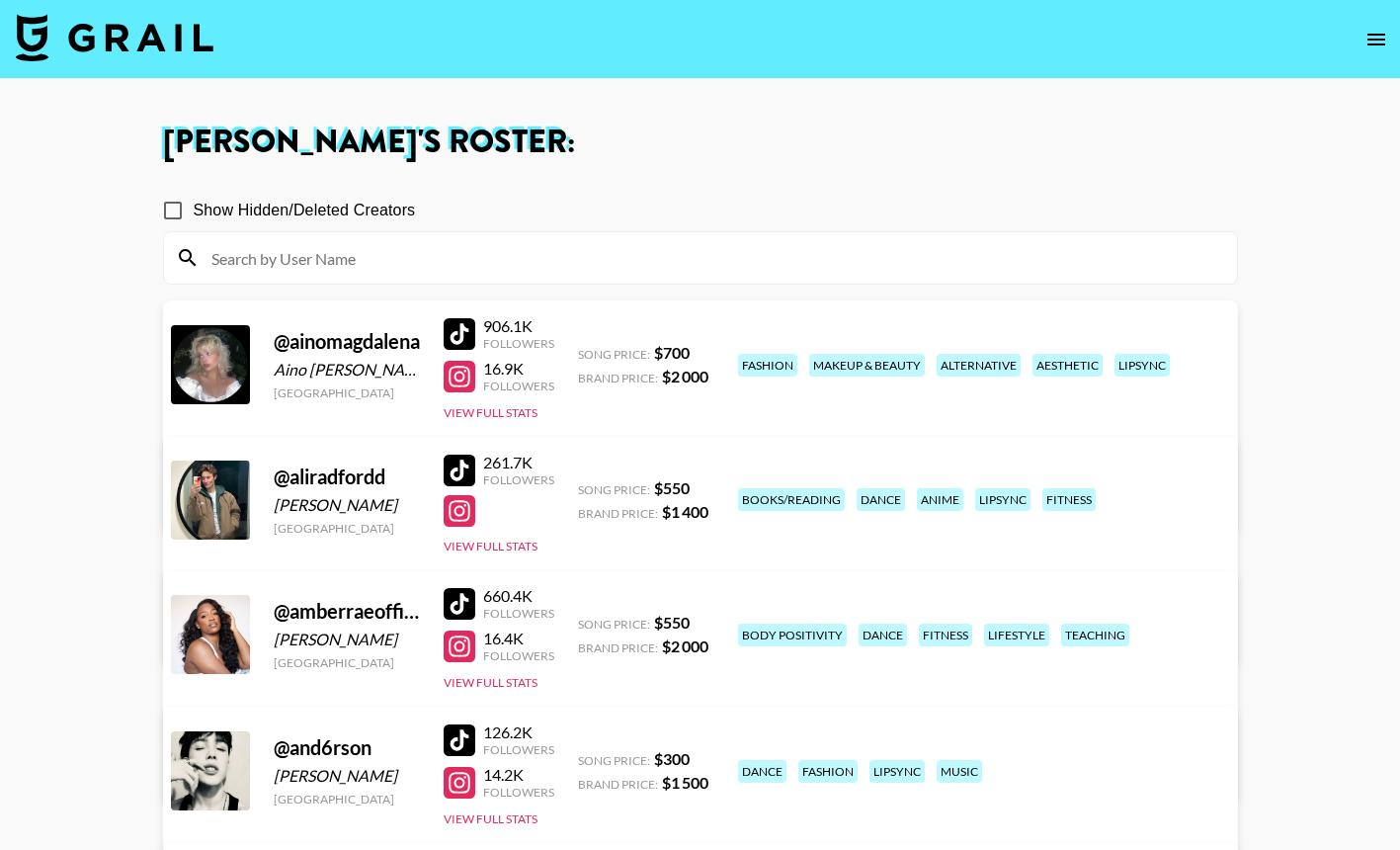 click on "Show Hidden/Deleted Creators" at bounding box center (700, 211) 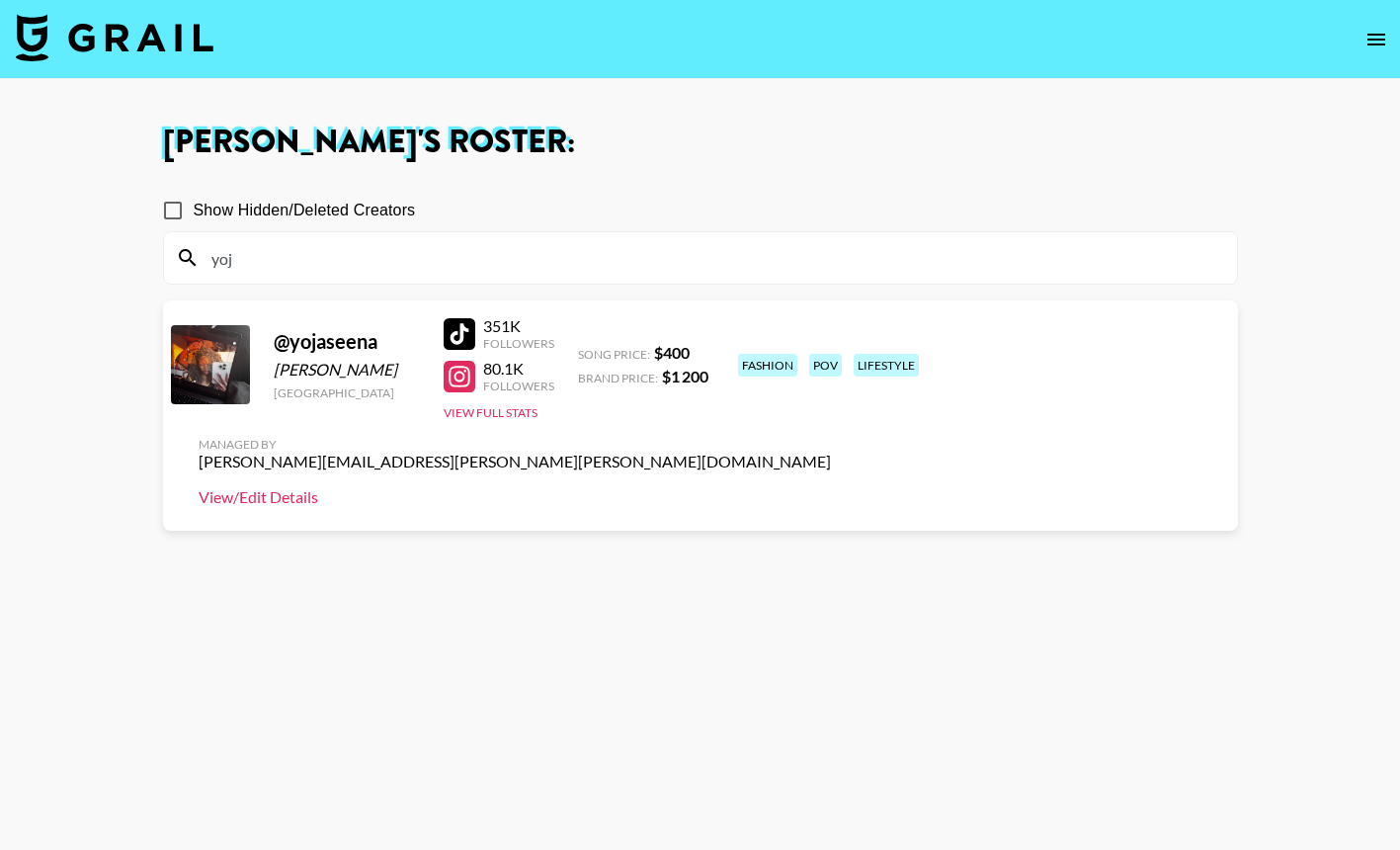 type on "yoj" 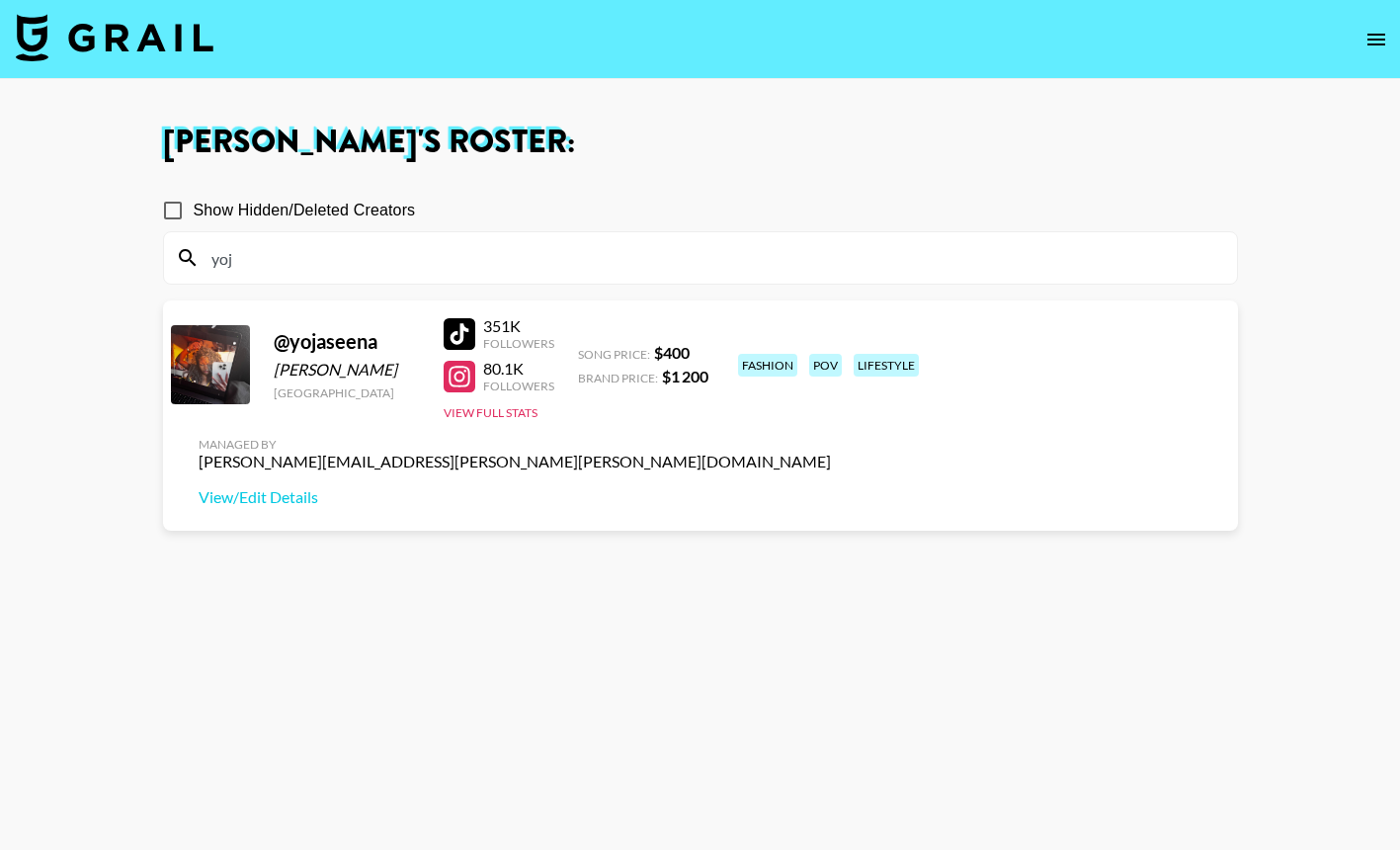 click on "yoj" at bounding box center [712, 258] 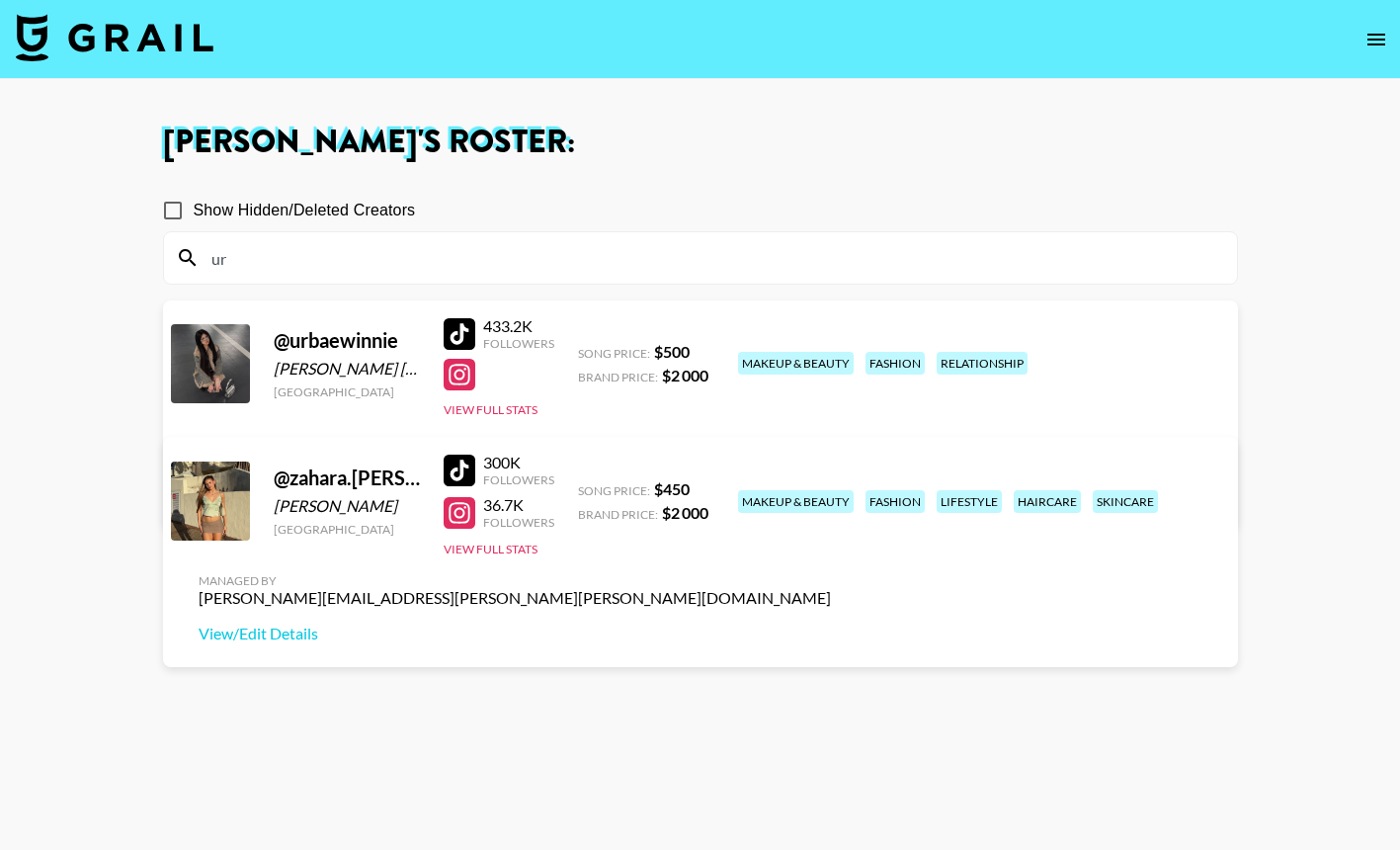 type on "ur" 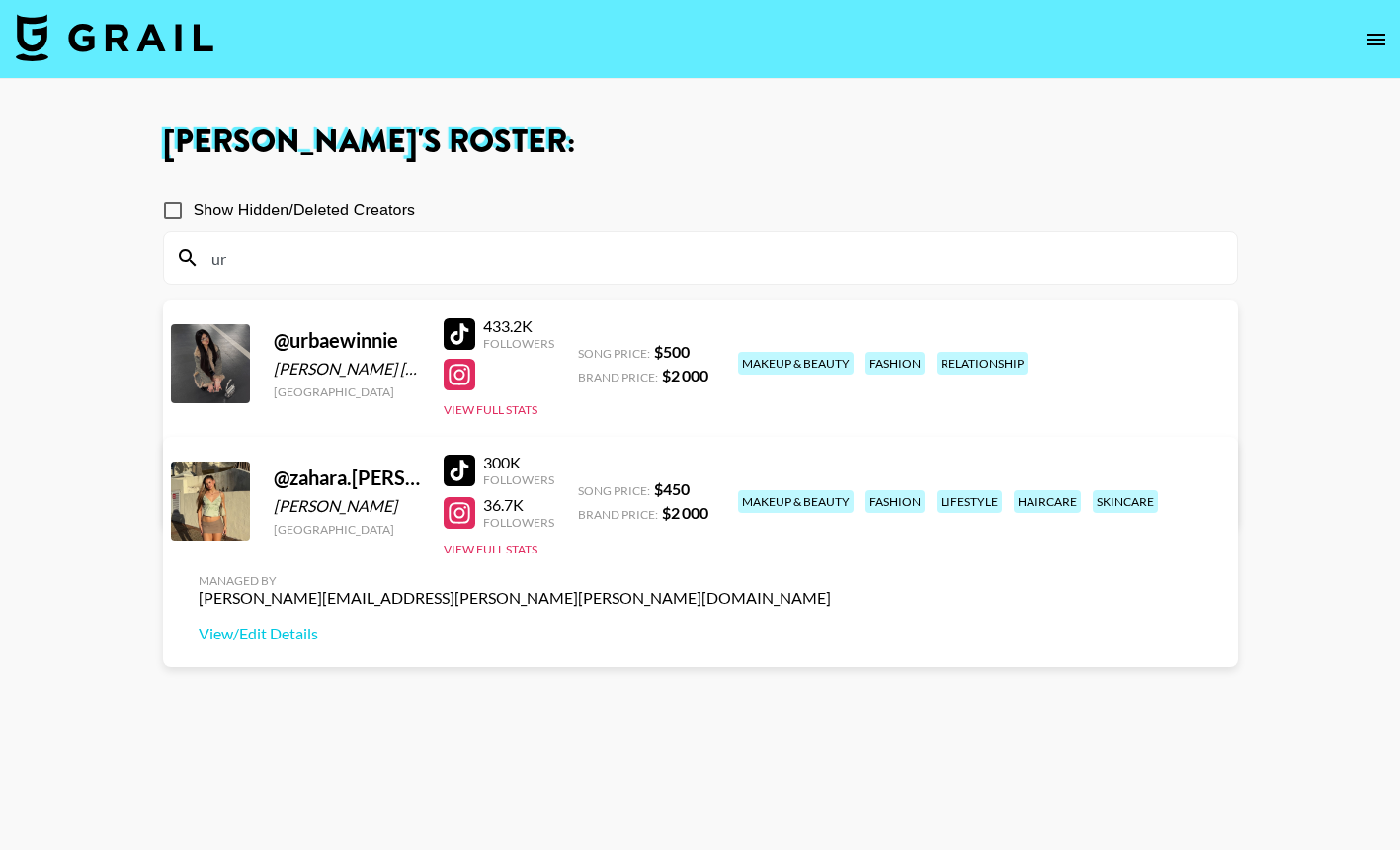 click on "ur" at bounding box center (712, 258) 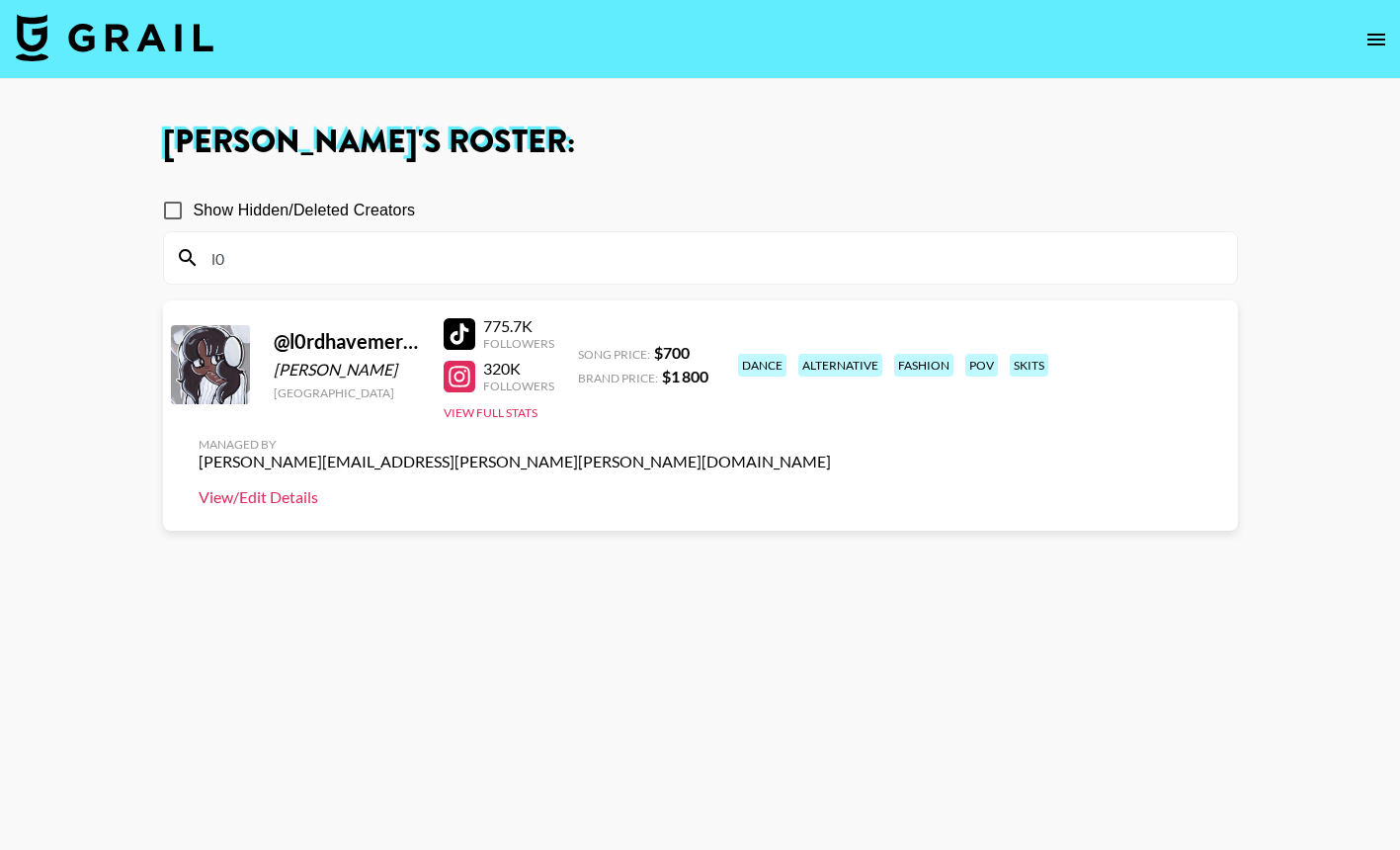 type on "l0" 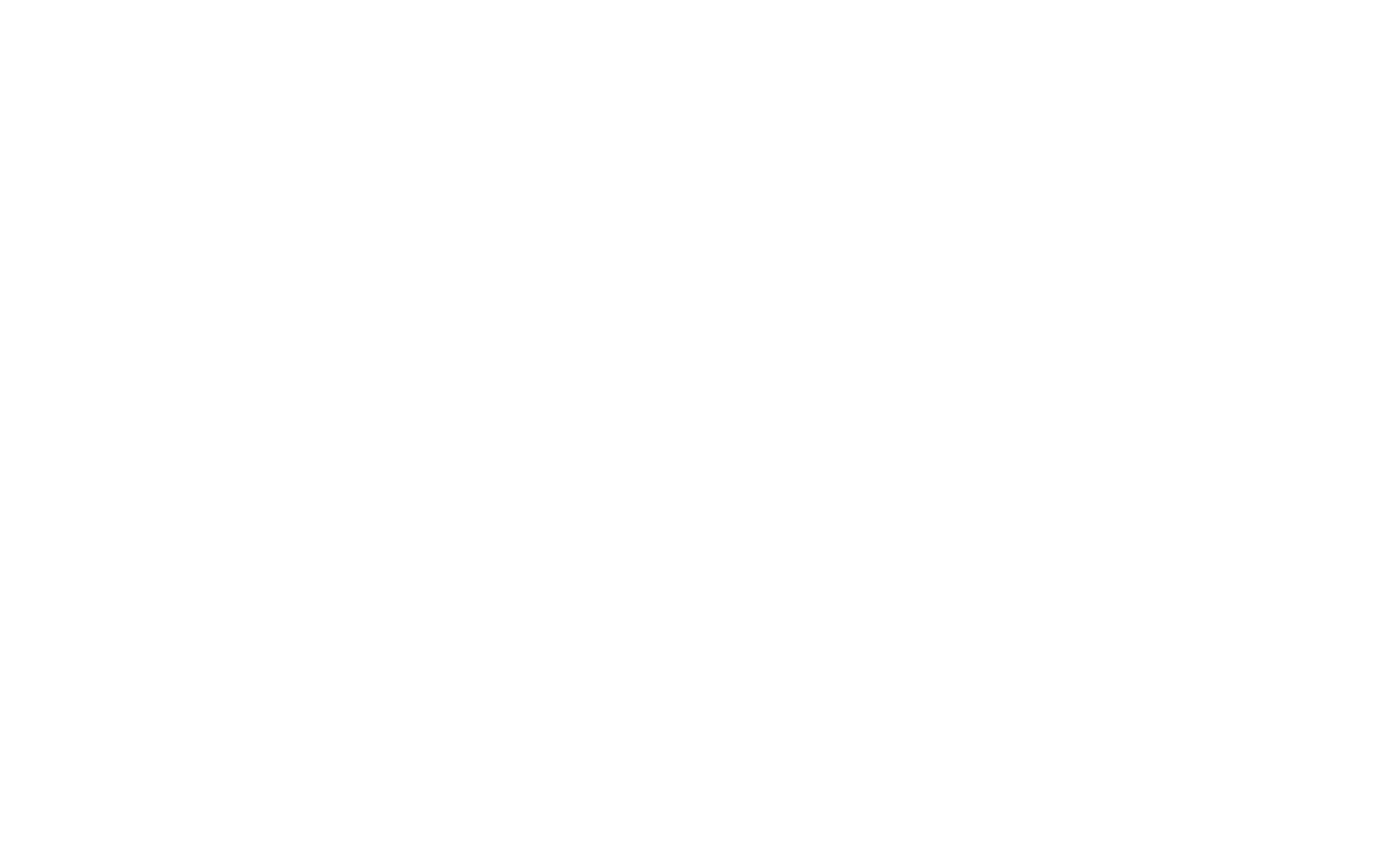 scroll, scrollTop: 0, scrollLeft: 0, axis: both 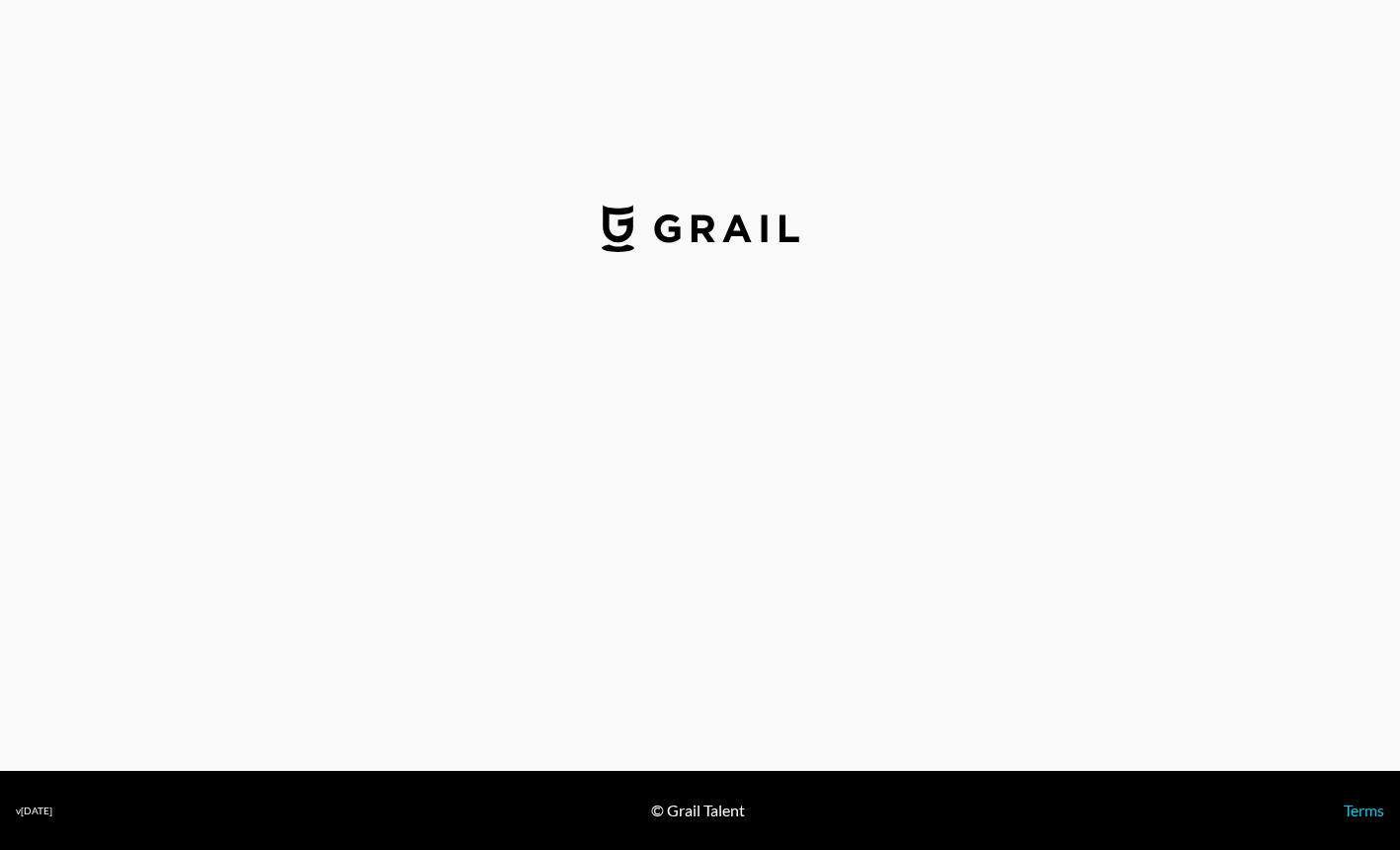 select on "USD" 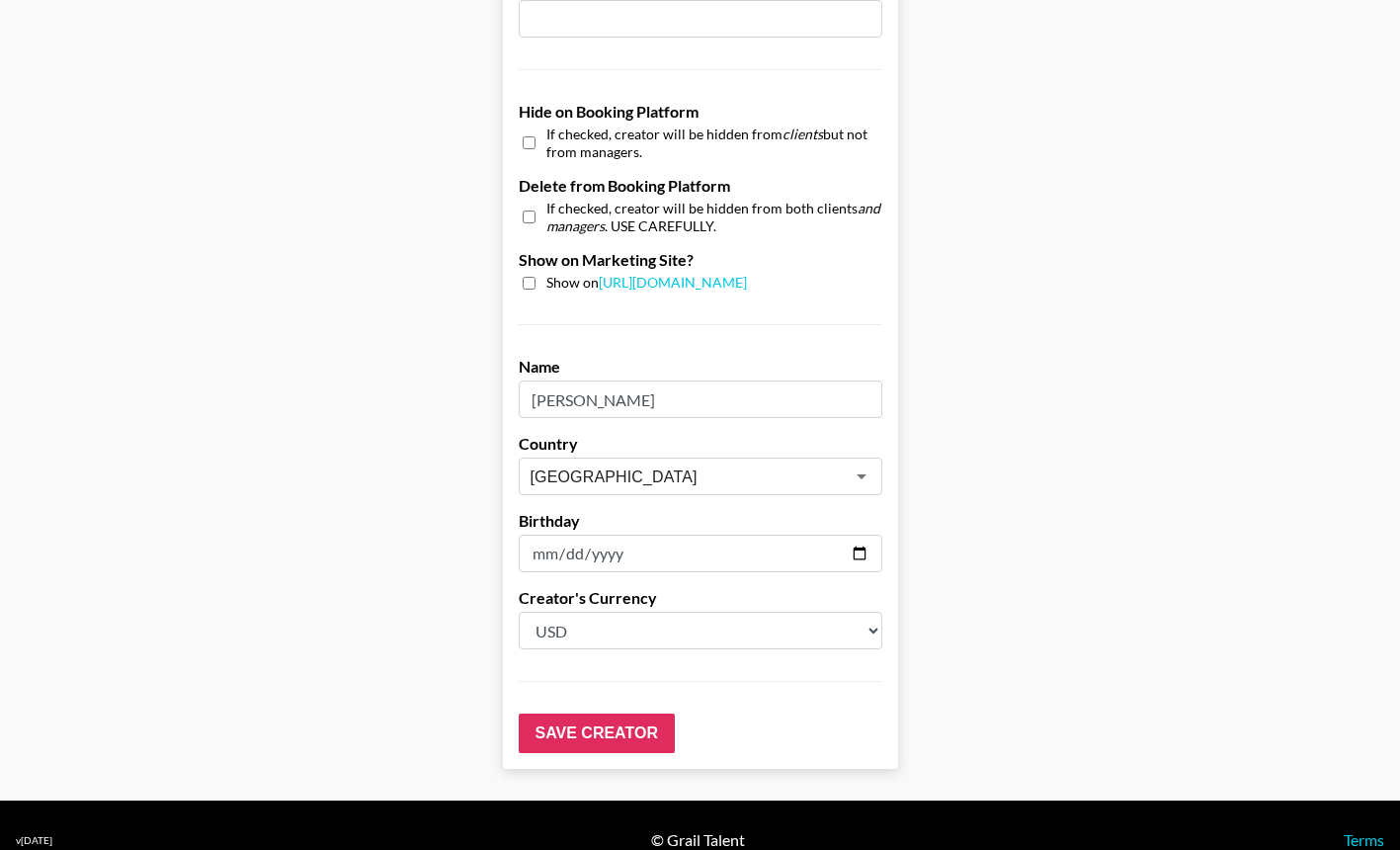 scroll, scrollTop: 1828, scrollLeft: 0, axis: vertical 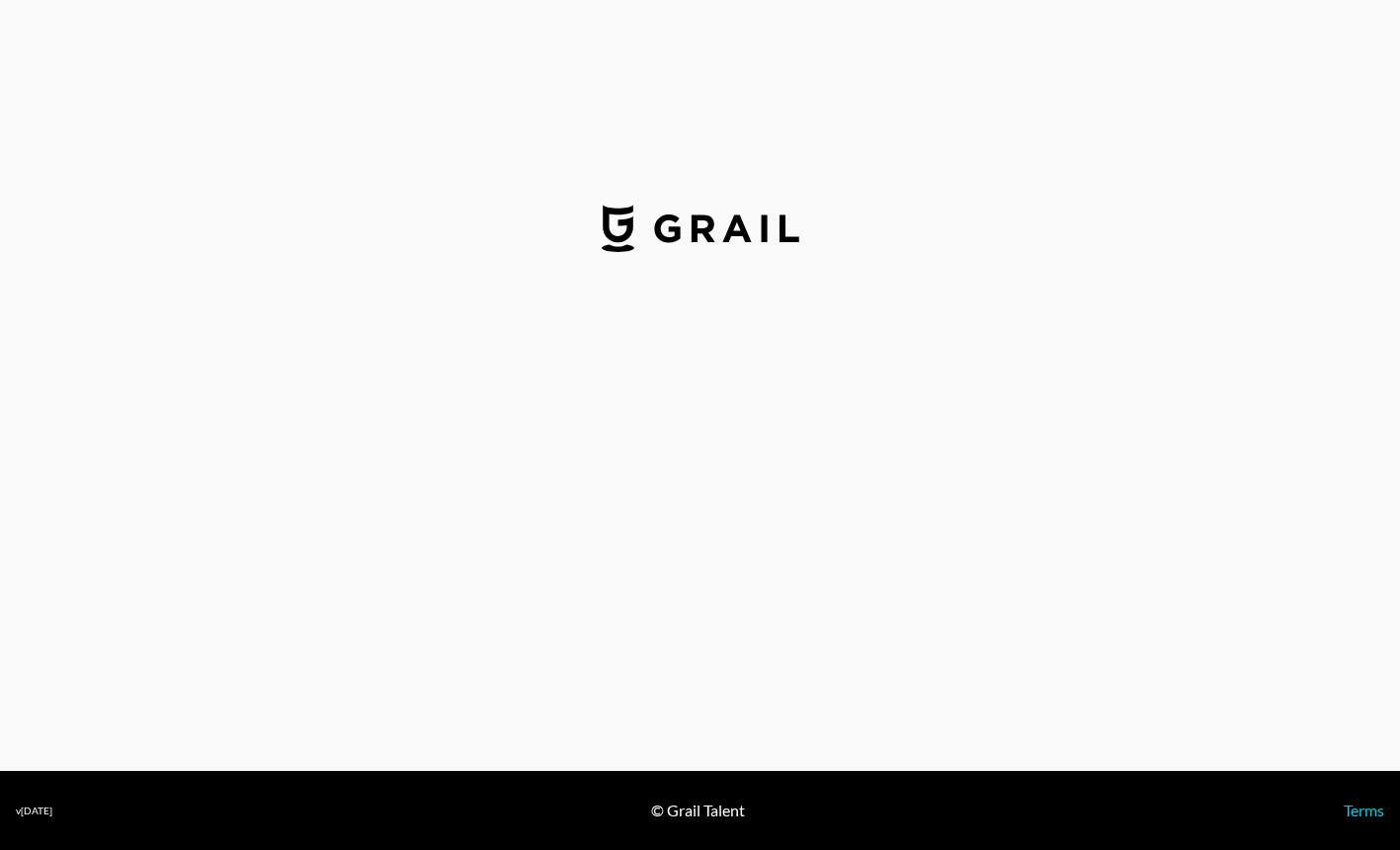 select on "USD" 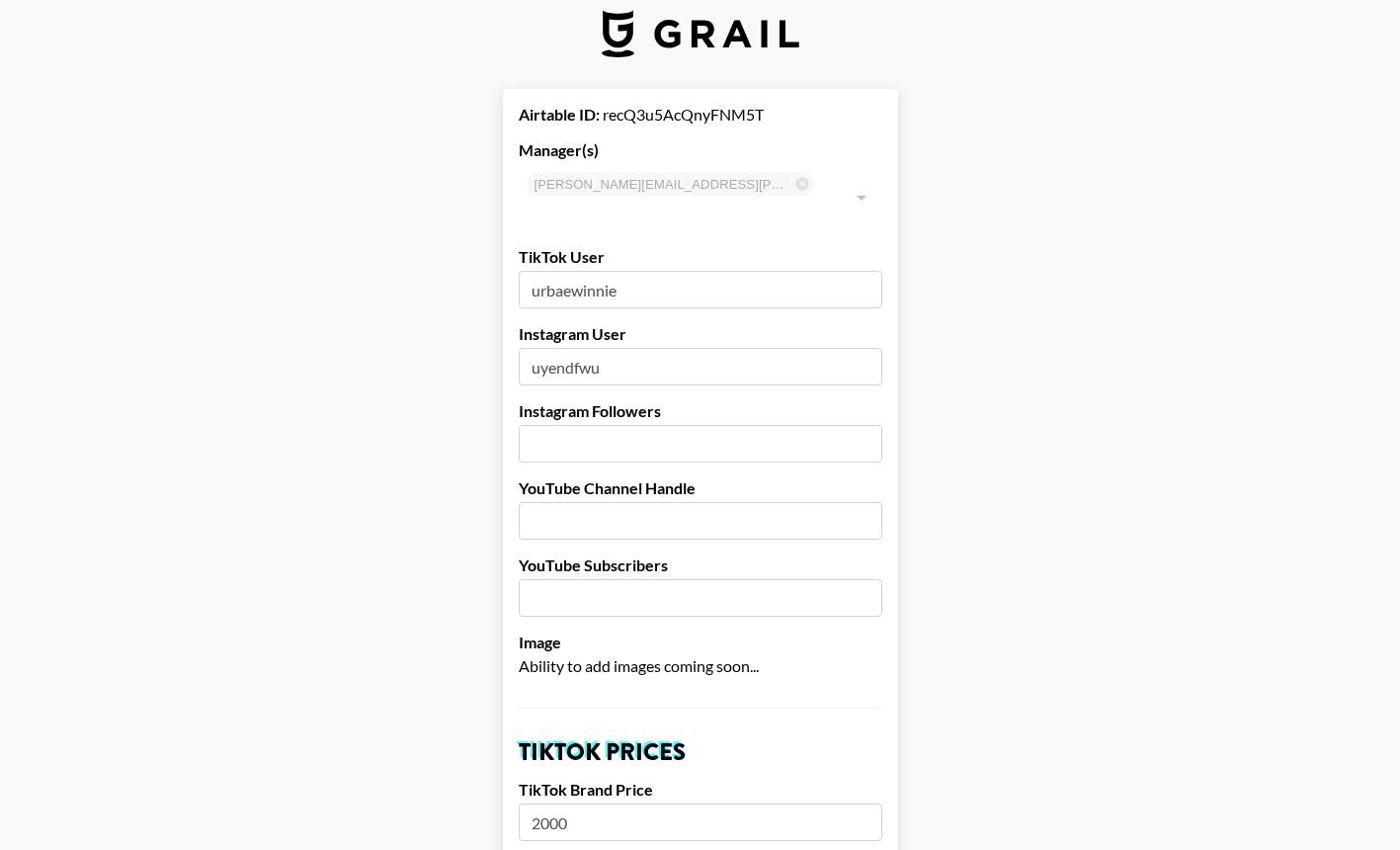 type on "[GEOGRAPHIC_DATA]" 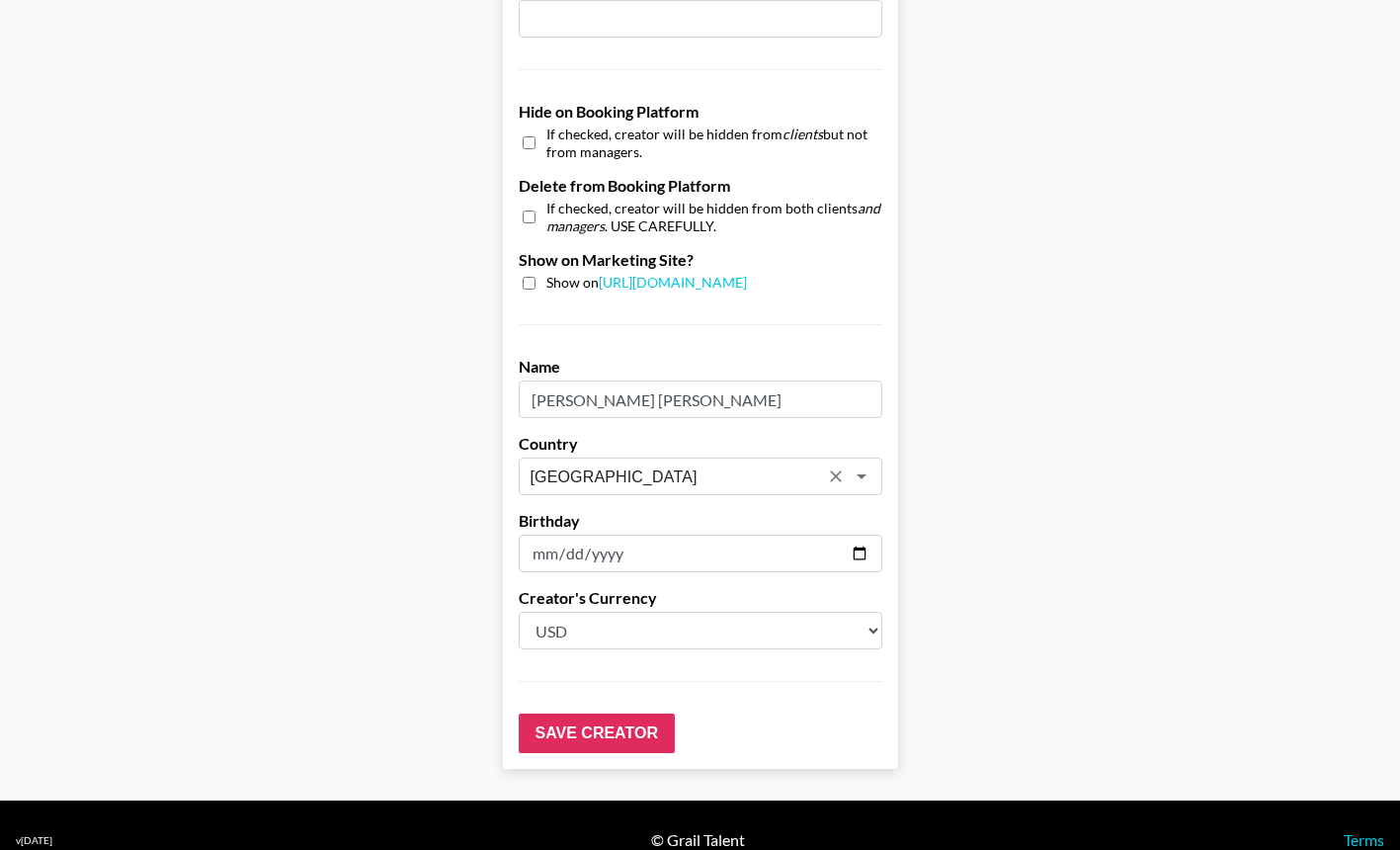 scroll, scrollTop: 1828, scrollLeft: 0, axis: vertical 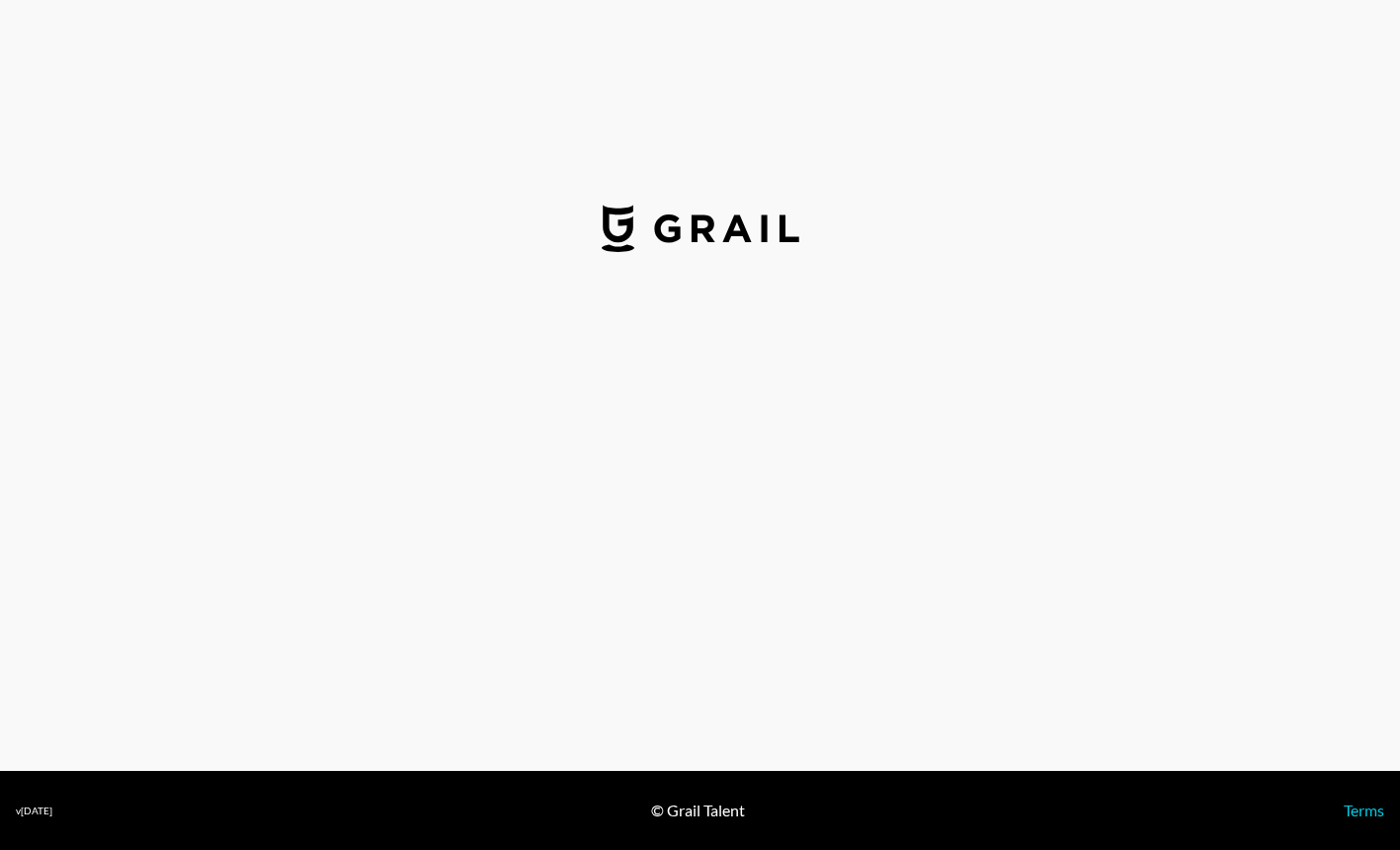 select on "USD" 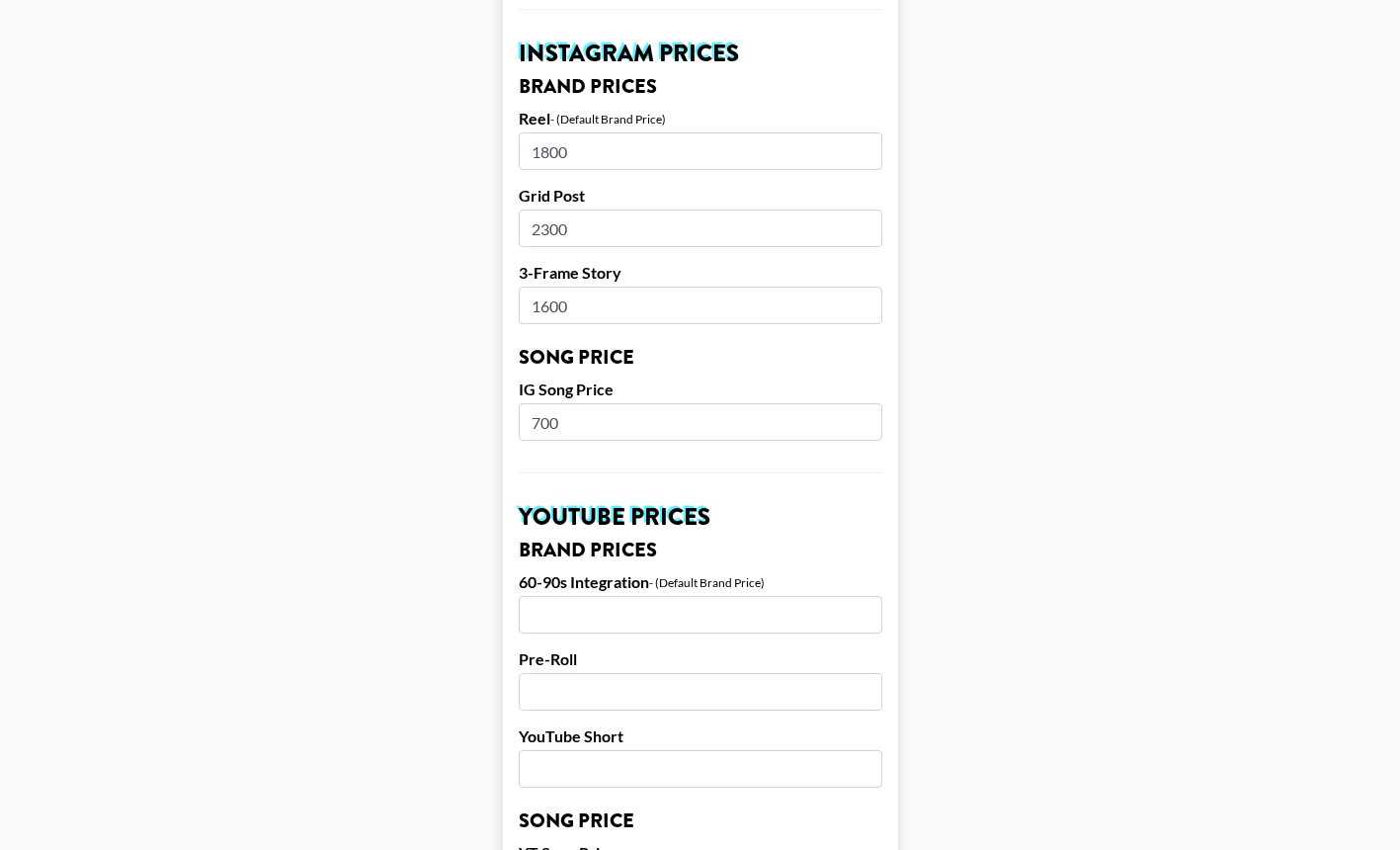 scroll, scrollTop: 1714, scrollLeft: 0, axis: vertical 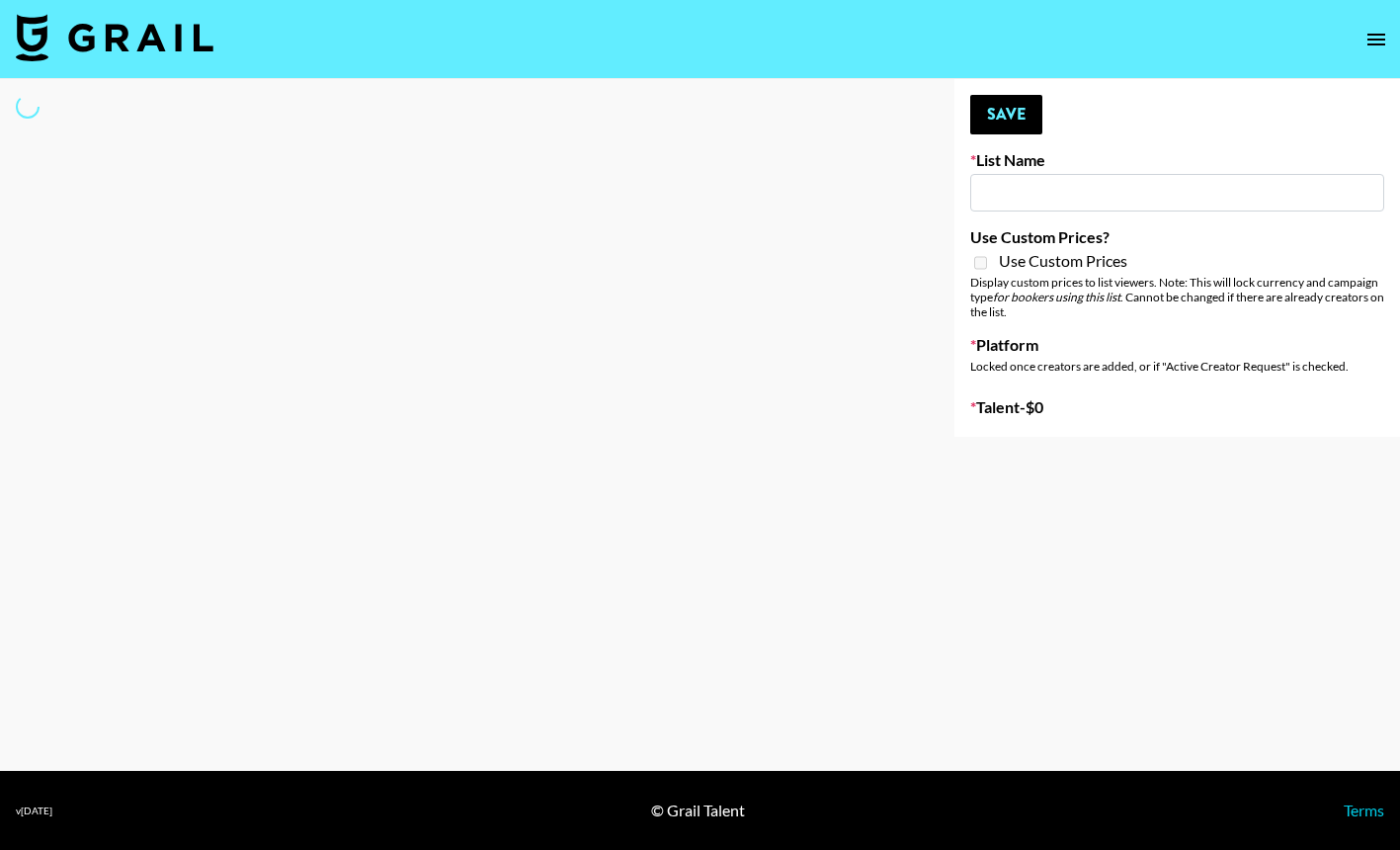 select on "Song" 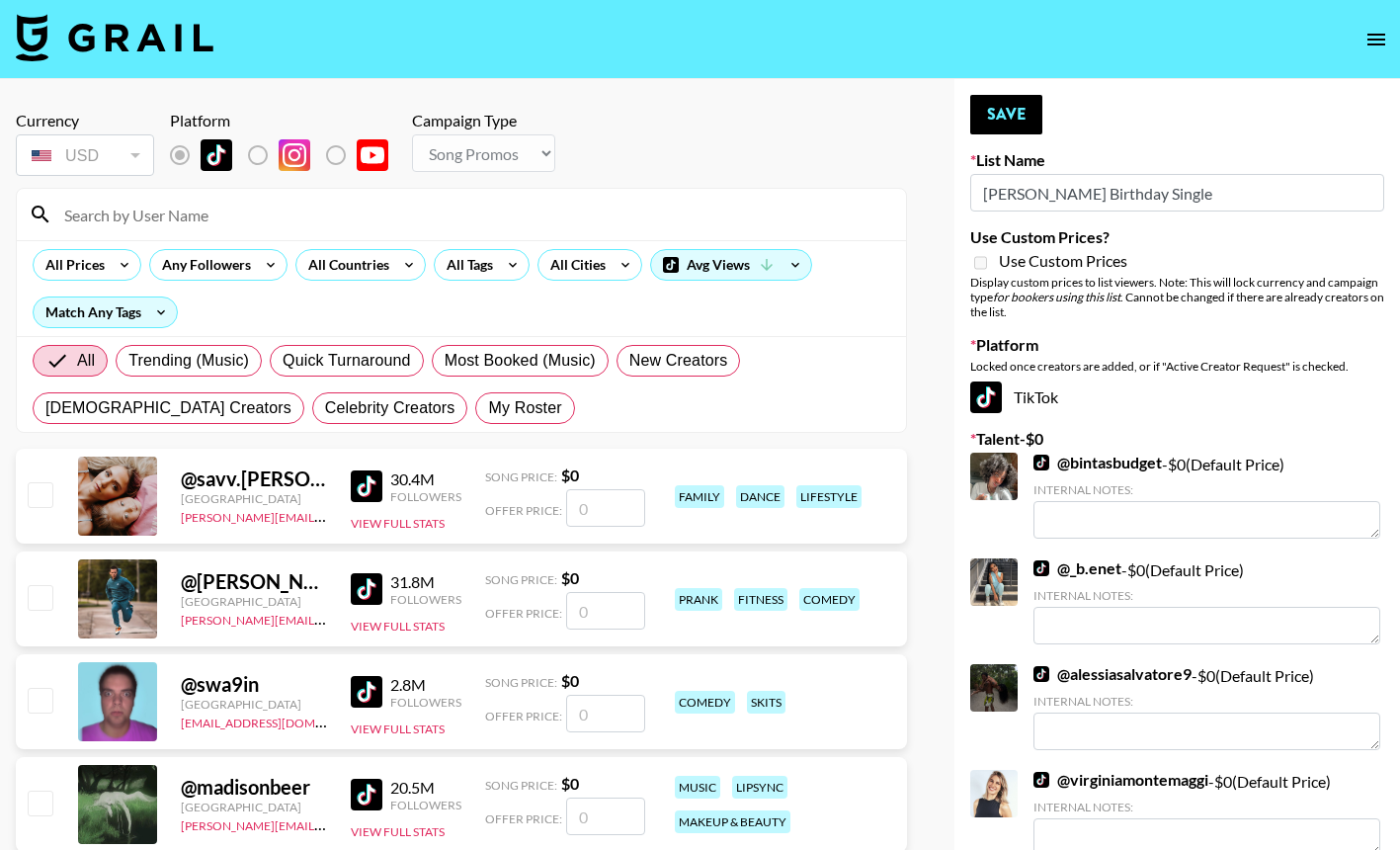 type on "[PERSON_NAME] Birthday Single" 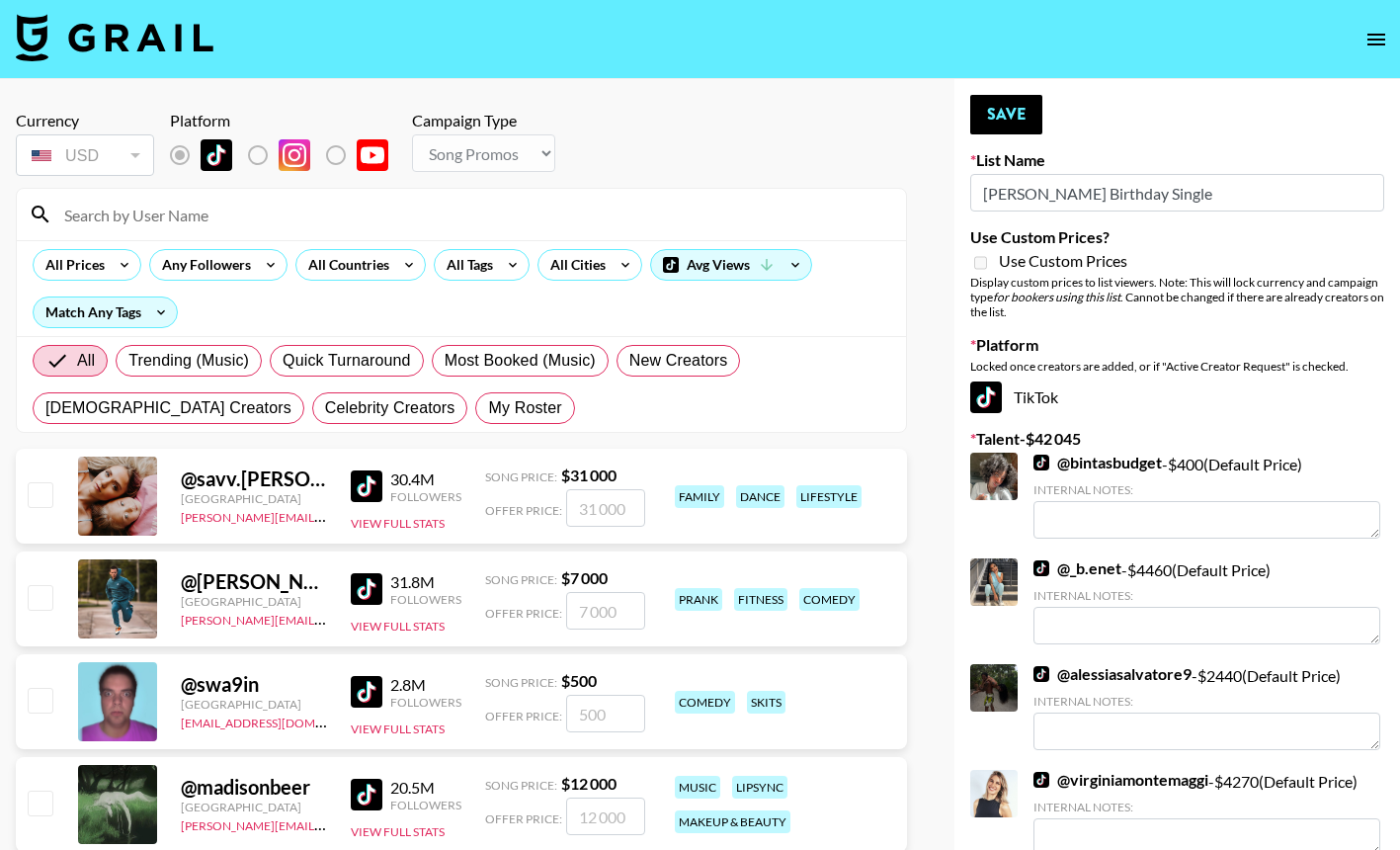 click at bounding box center (473, 214) 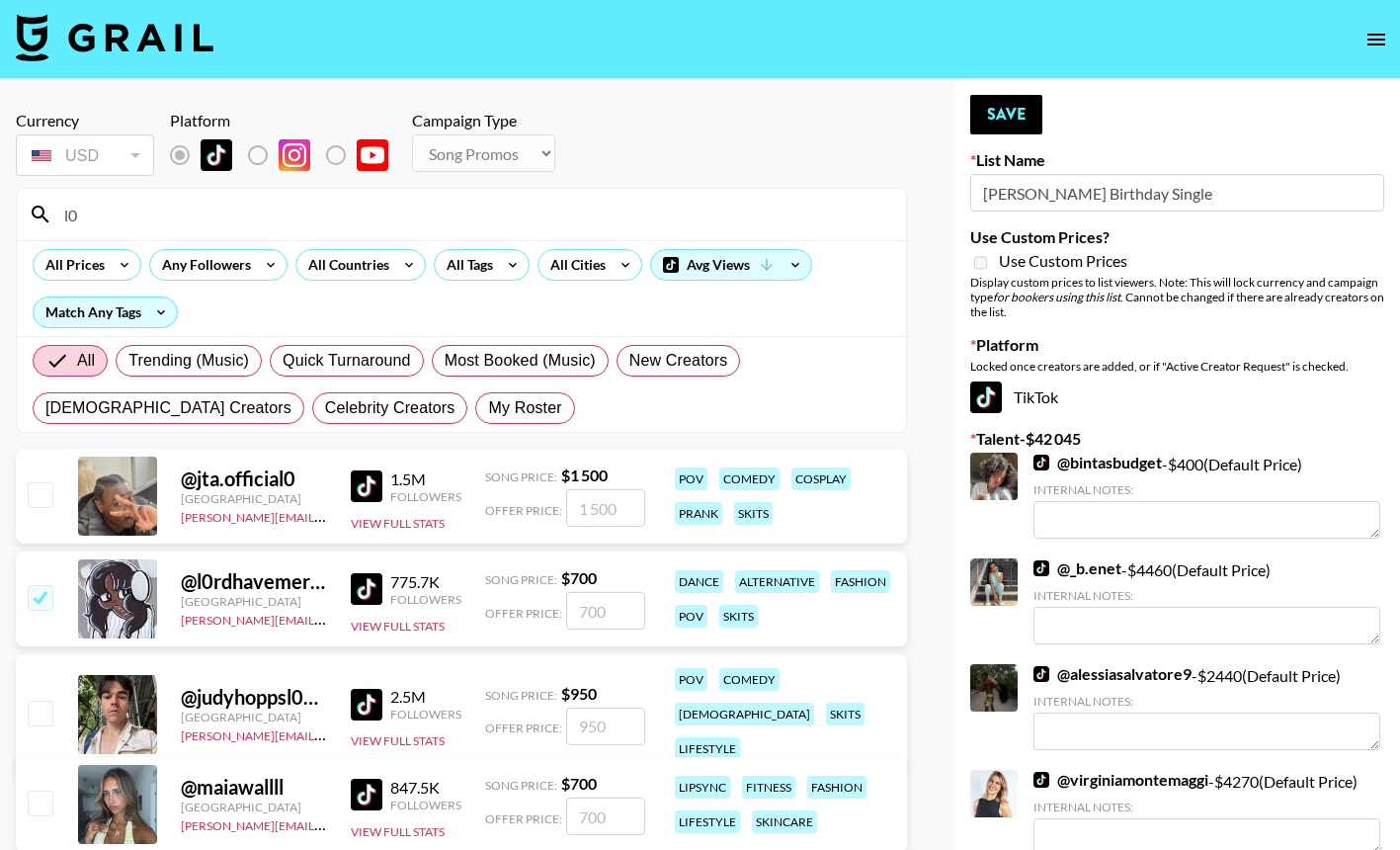 type on "l0" 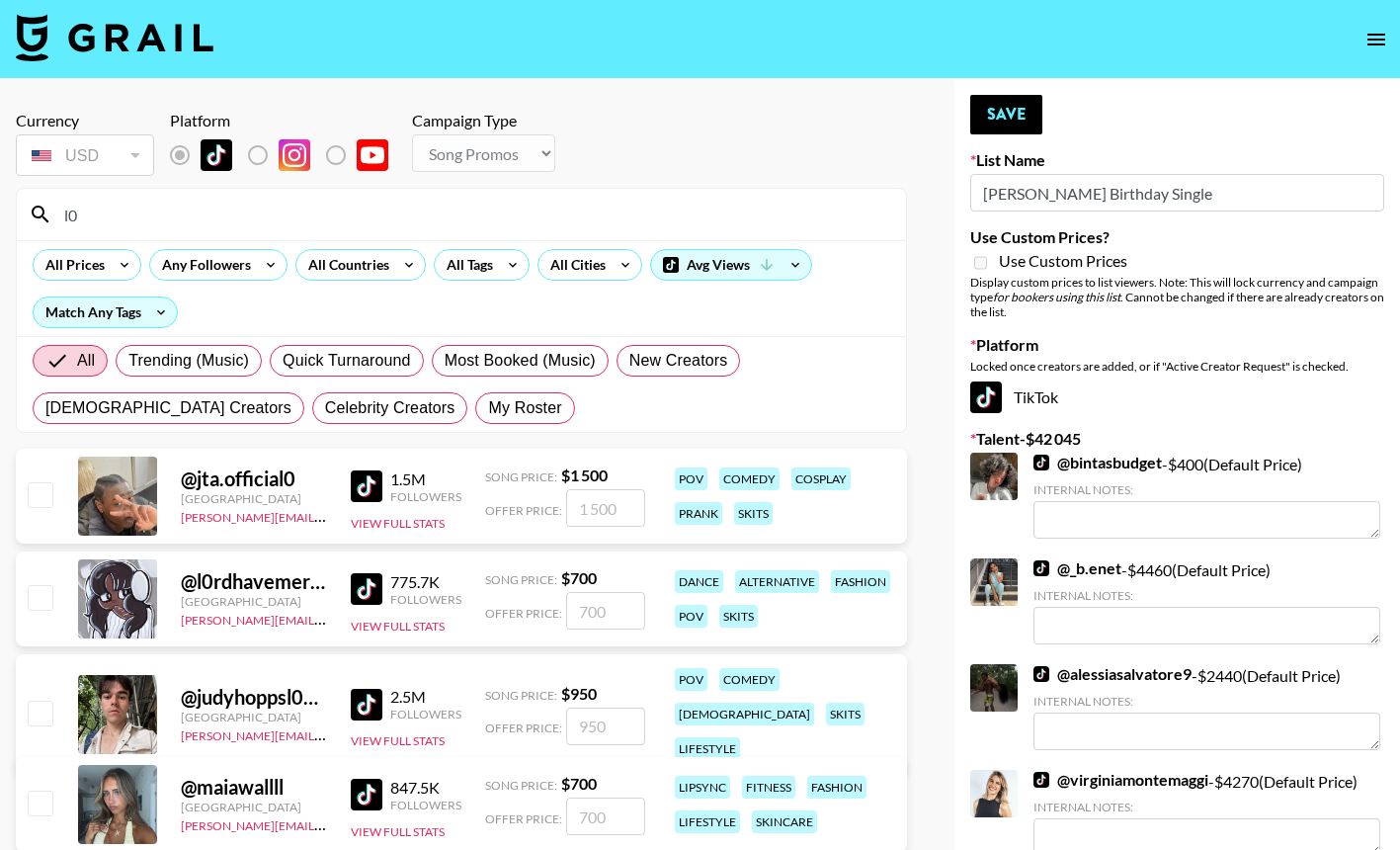 checkbox on "false" 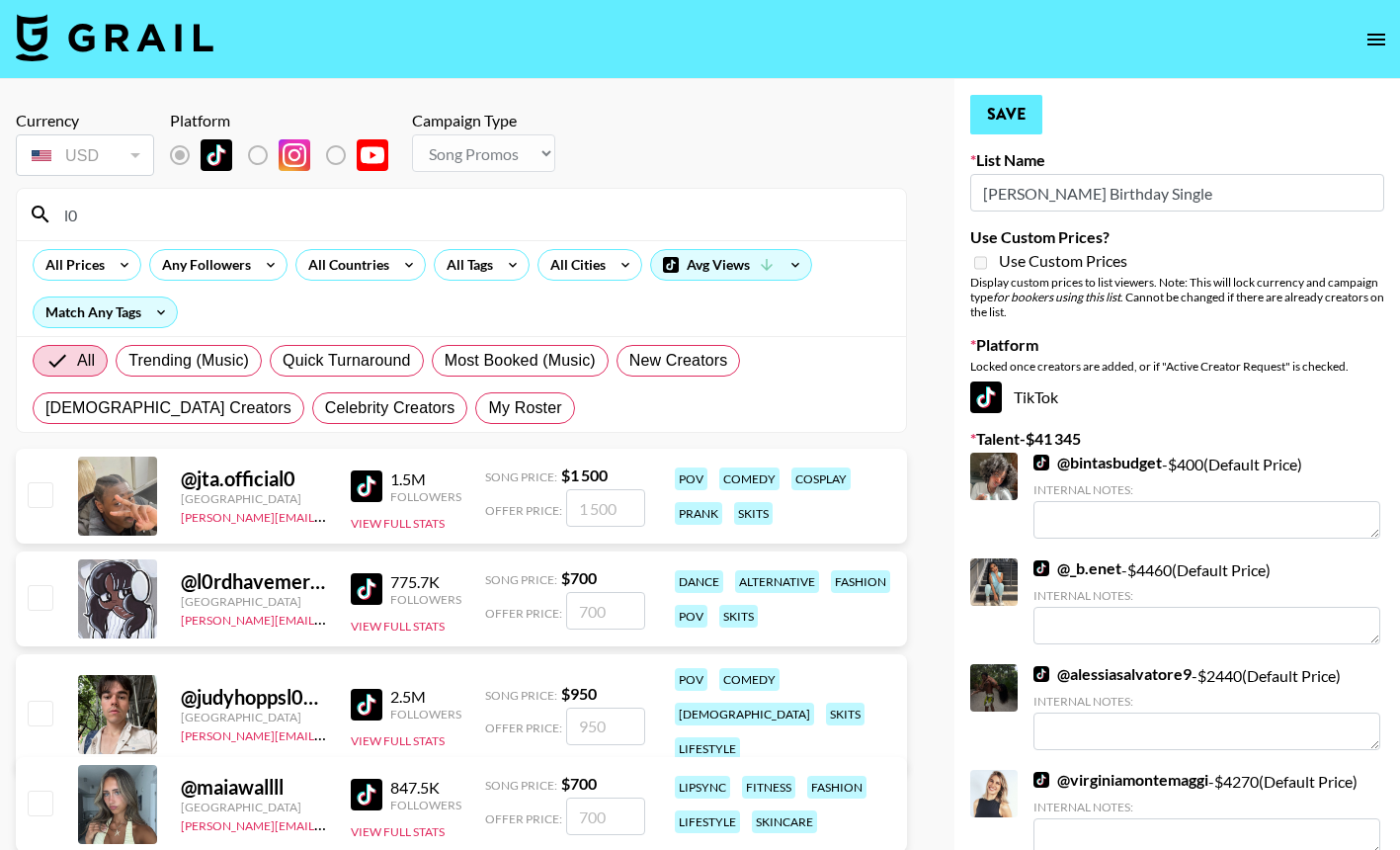 click on "Save" at bounding box center [1006, 115] 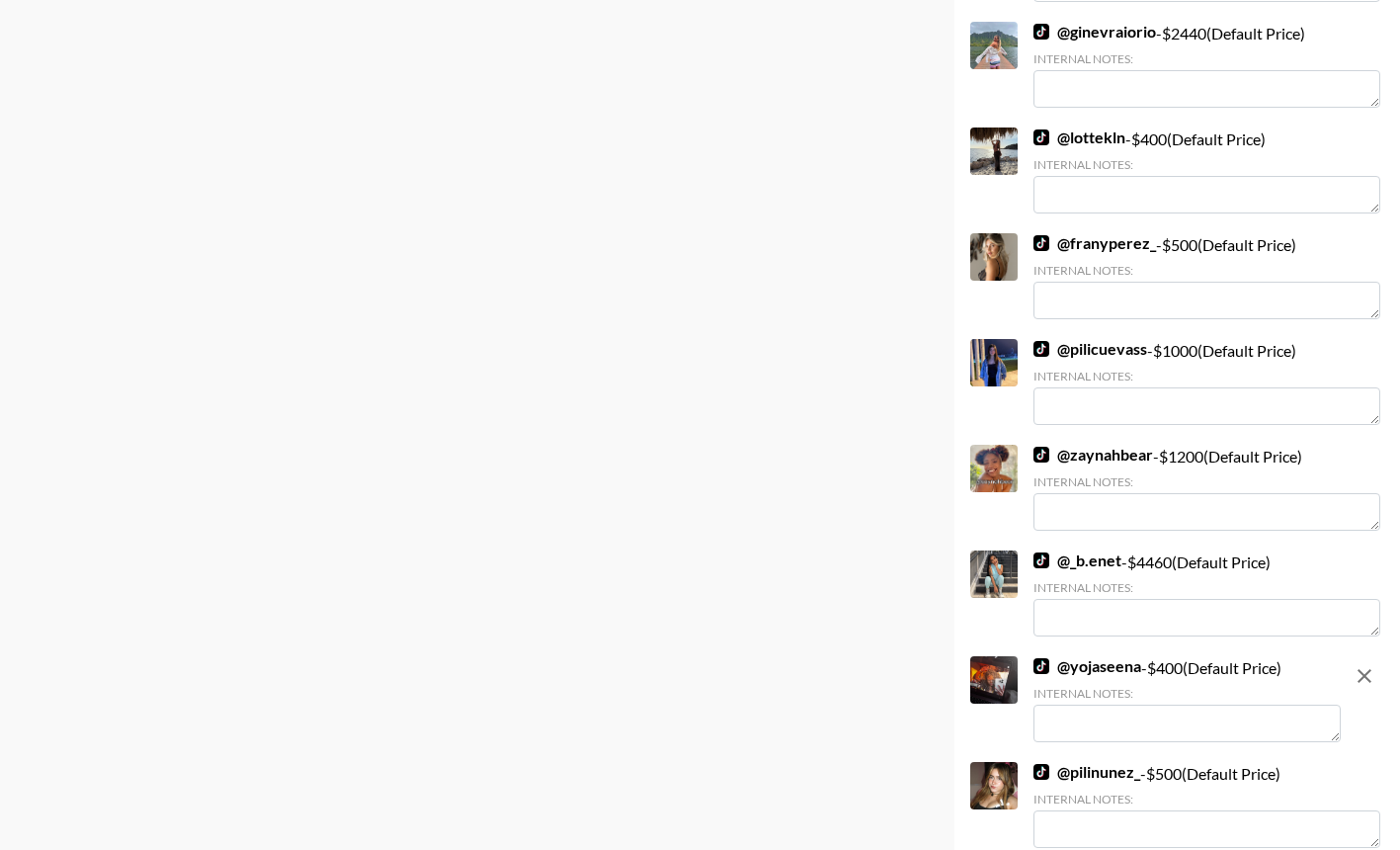 scroll, scrollTop: 1973, scrollLeft: 0, axis: vertical 